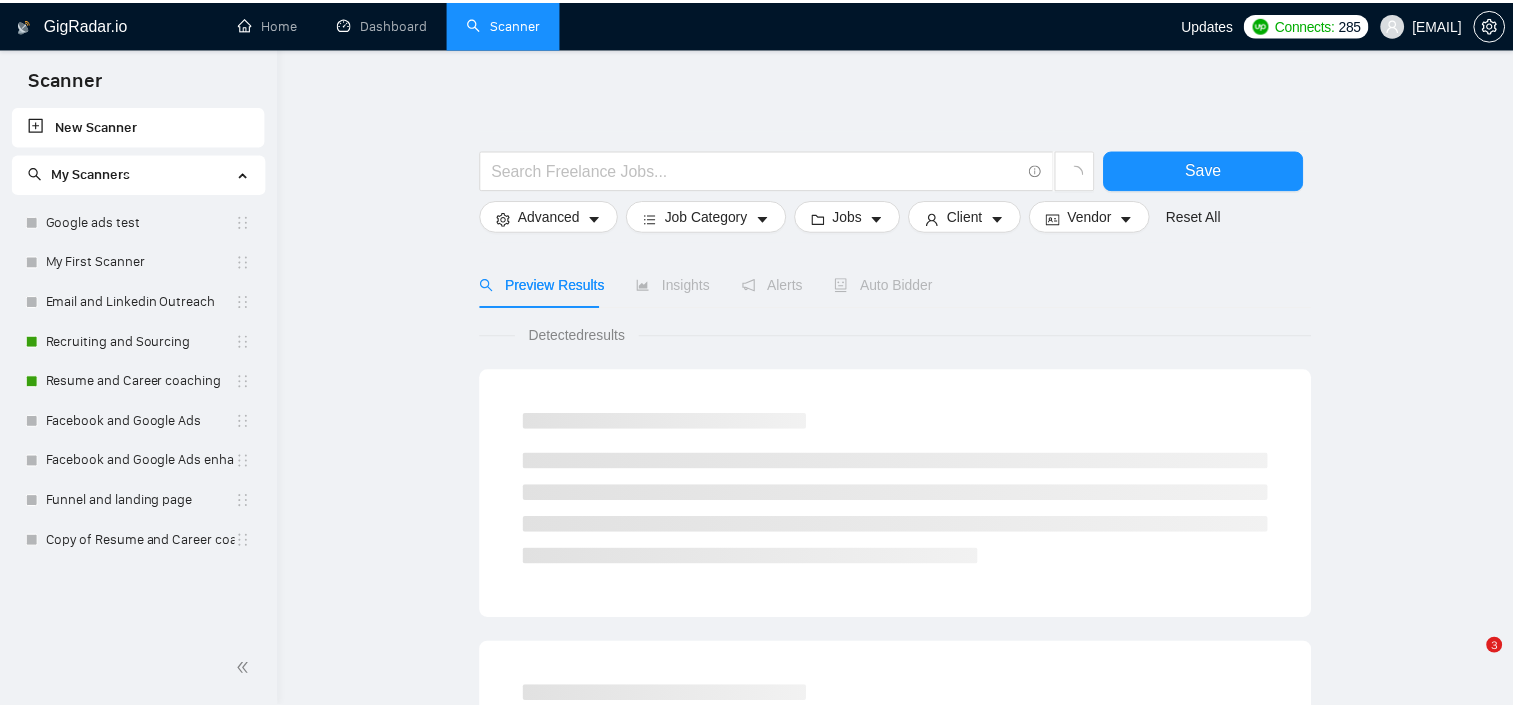 scroll, scrollTop: 0, scrollLeft: 0, axis: both 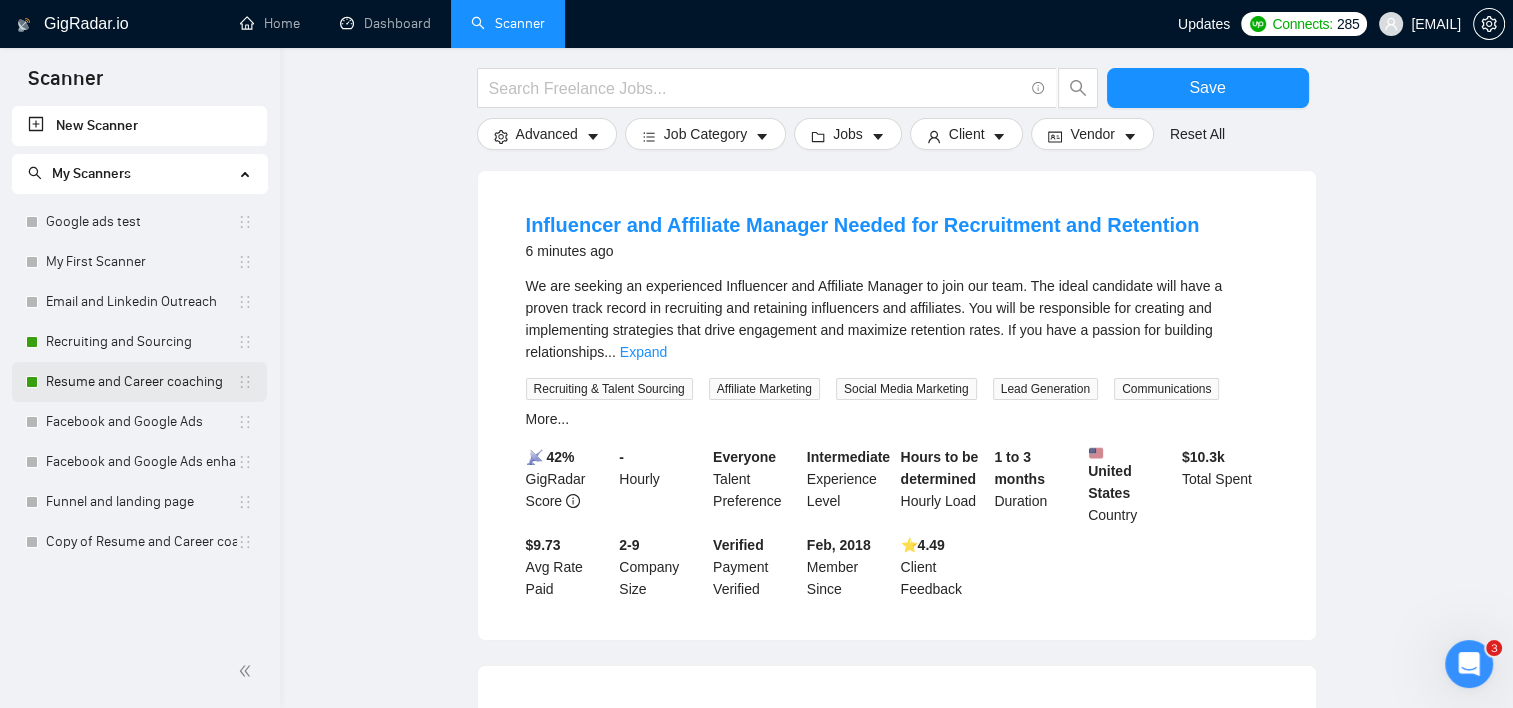 click on "Resume and Career coaching" at bounding box center (141, 382) 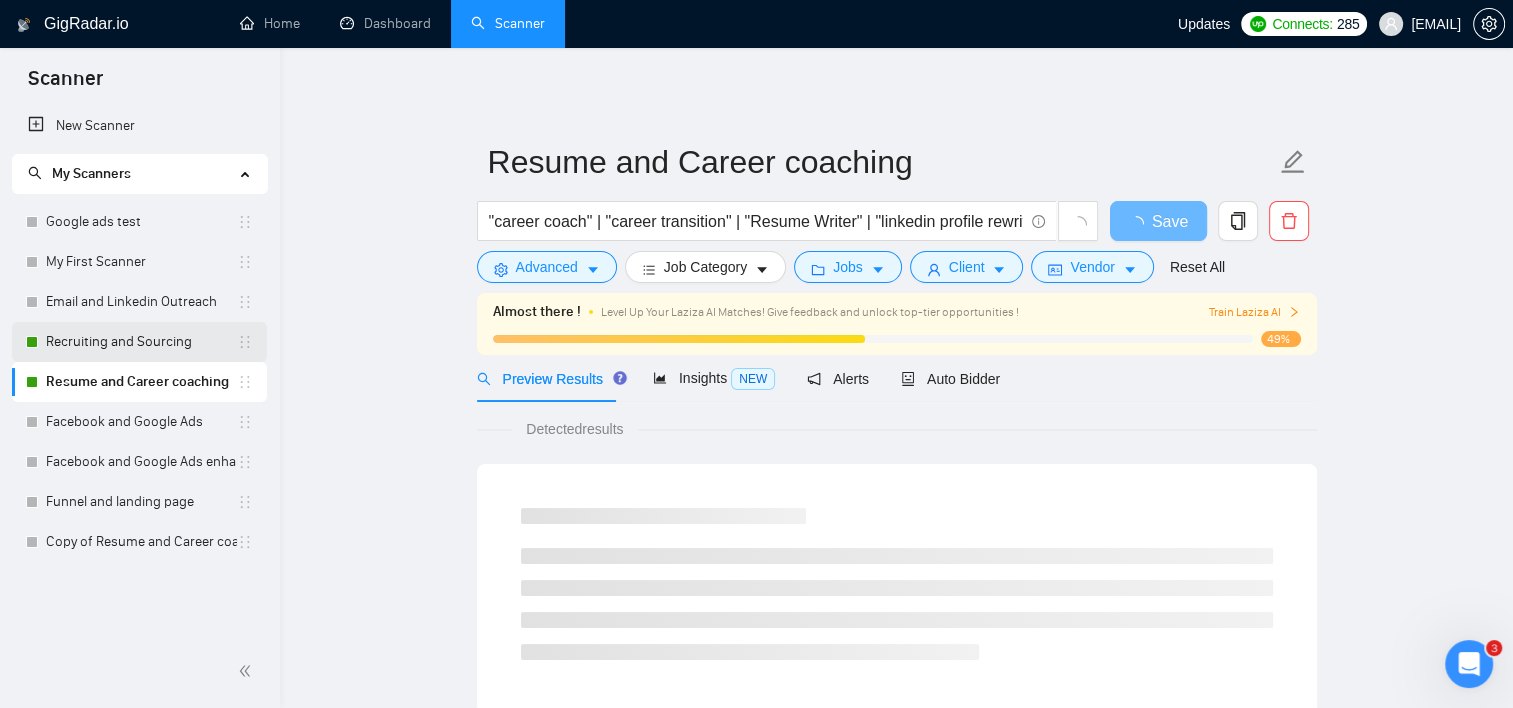 click on "Recruiting and Sourcing" at bounding box center [141, 342] 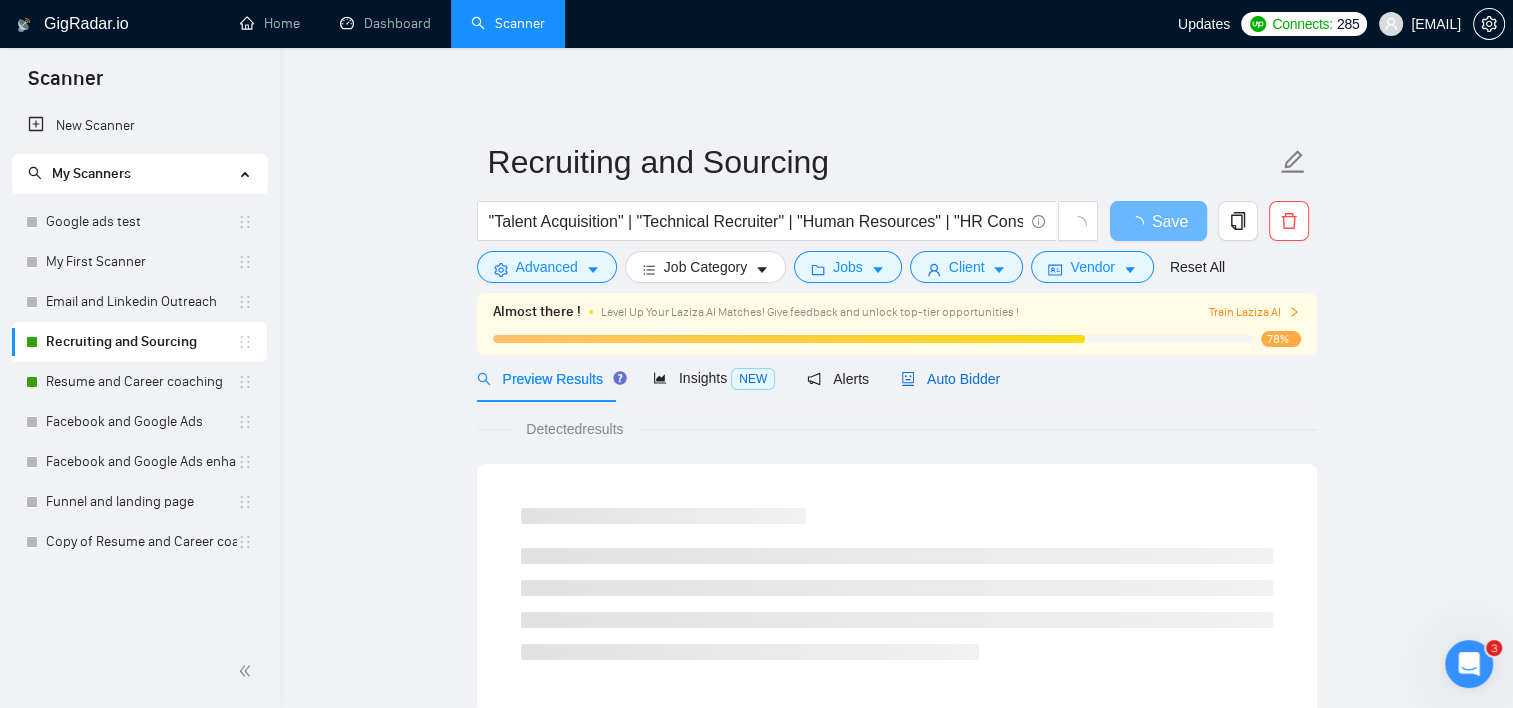 click on "Auto Bidder" at bounding box center (950, 379) 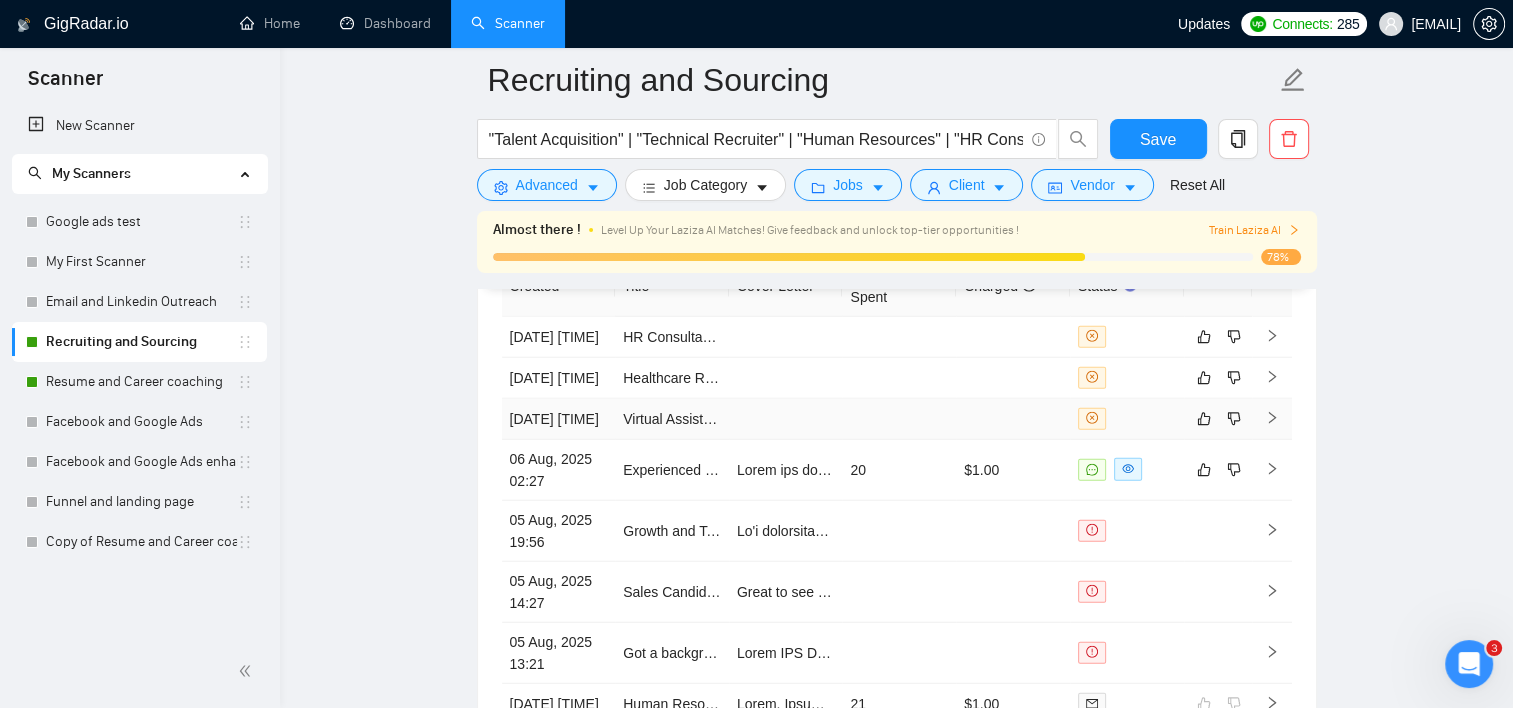scroll, scrollTop: 5000, scrollLeft: 0, axis: vertical 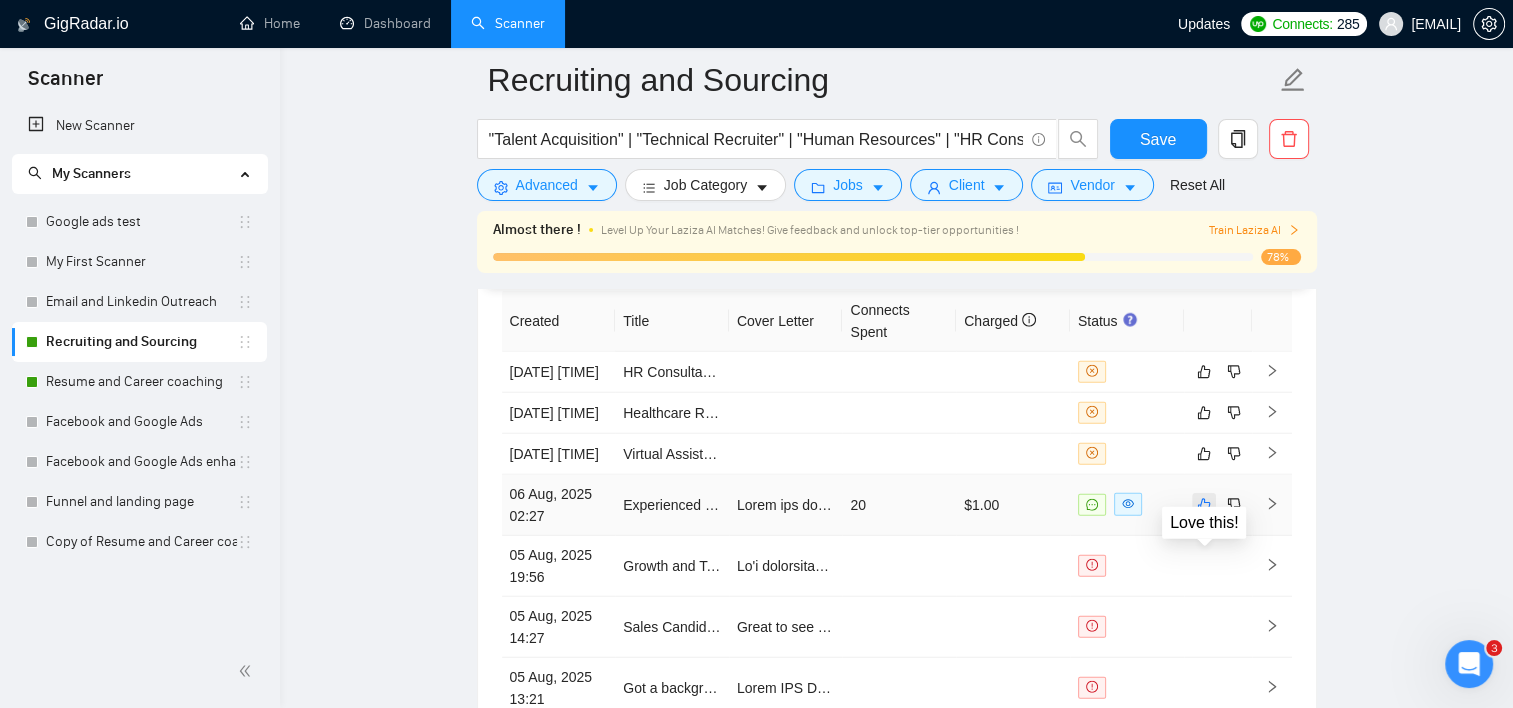 click 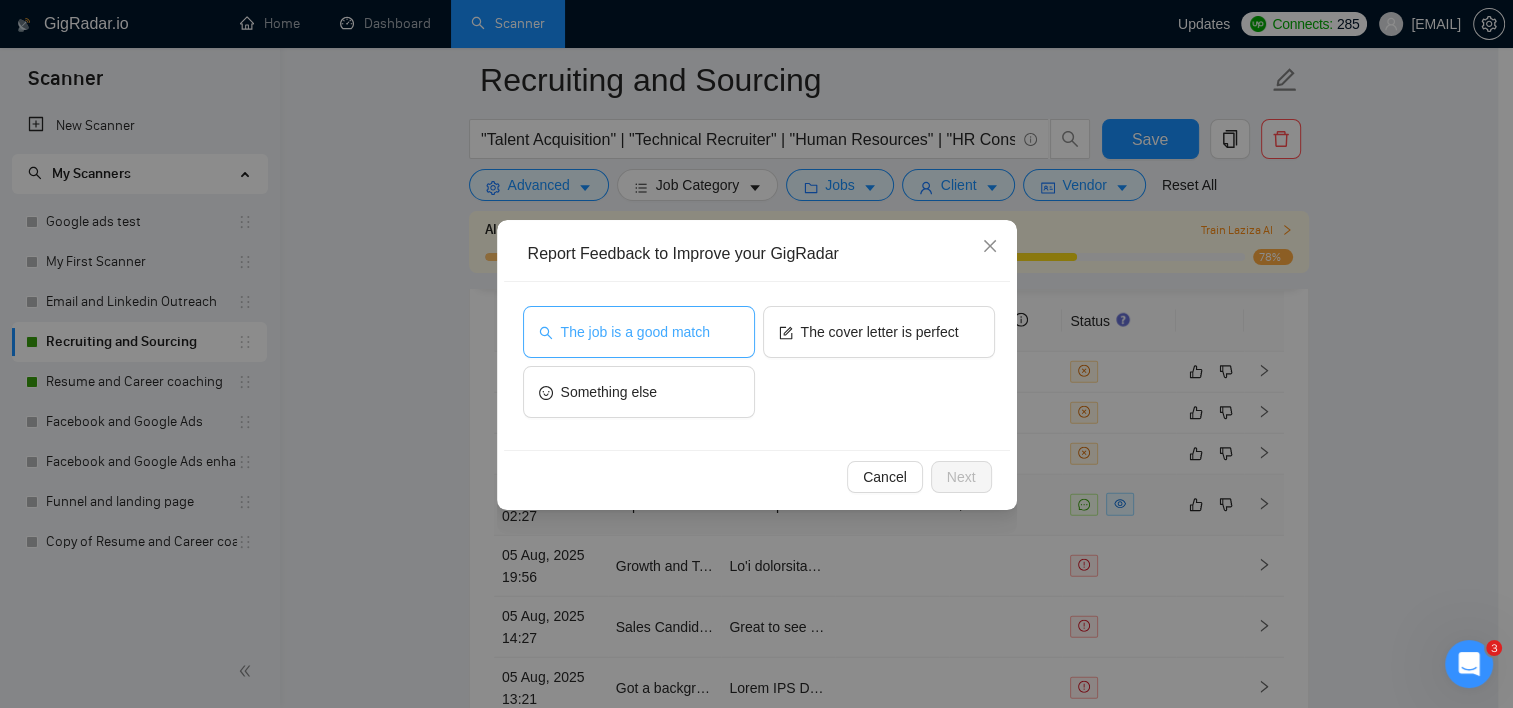 click on "The job is a good match" at bounding box center [635, 332] 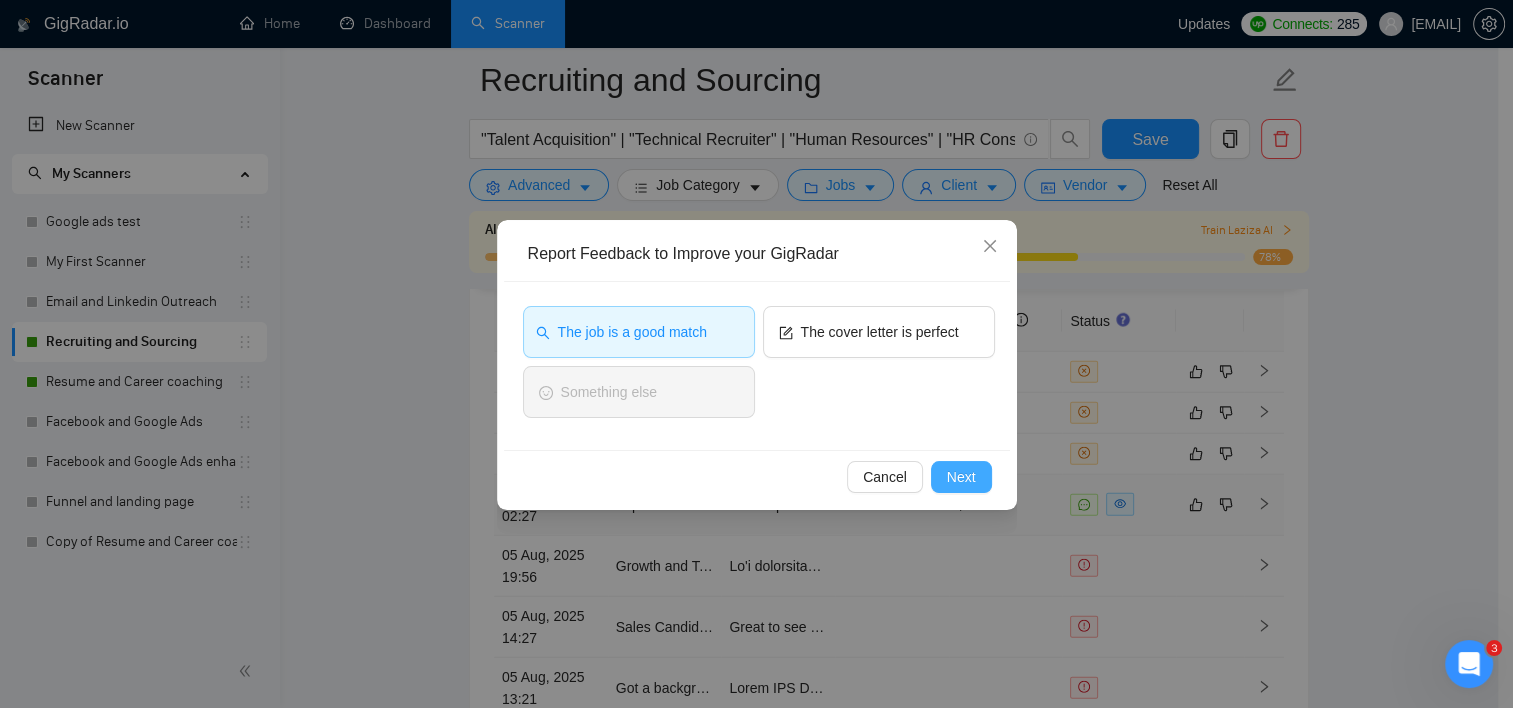 click on "Next" at bounding box center [961, 477] 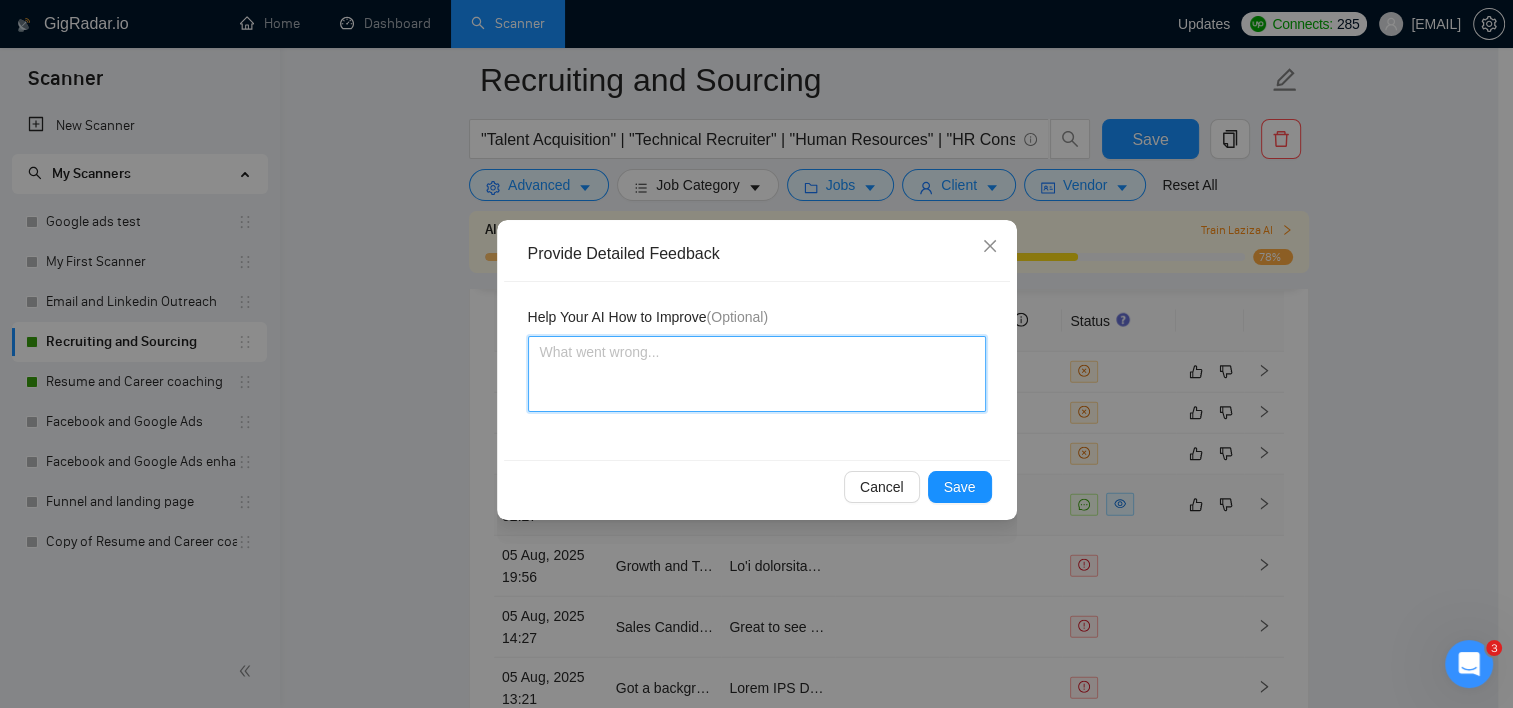 click at bounding box center (757, 374) 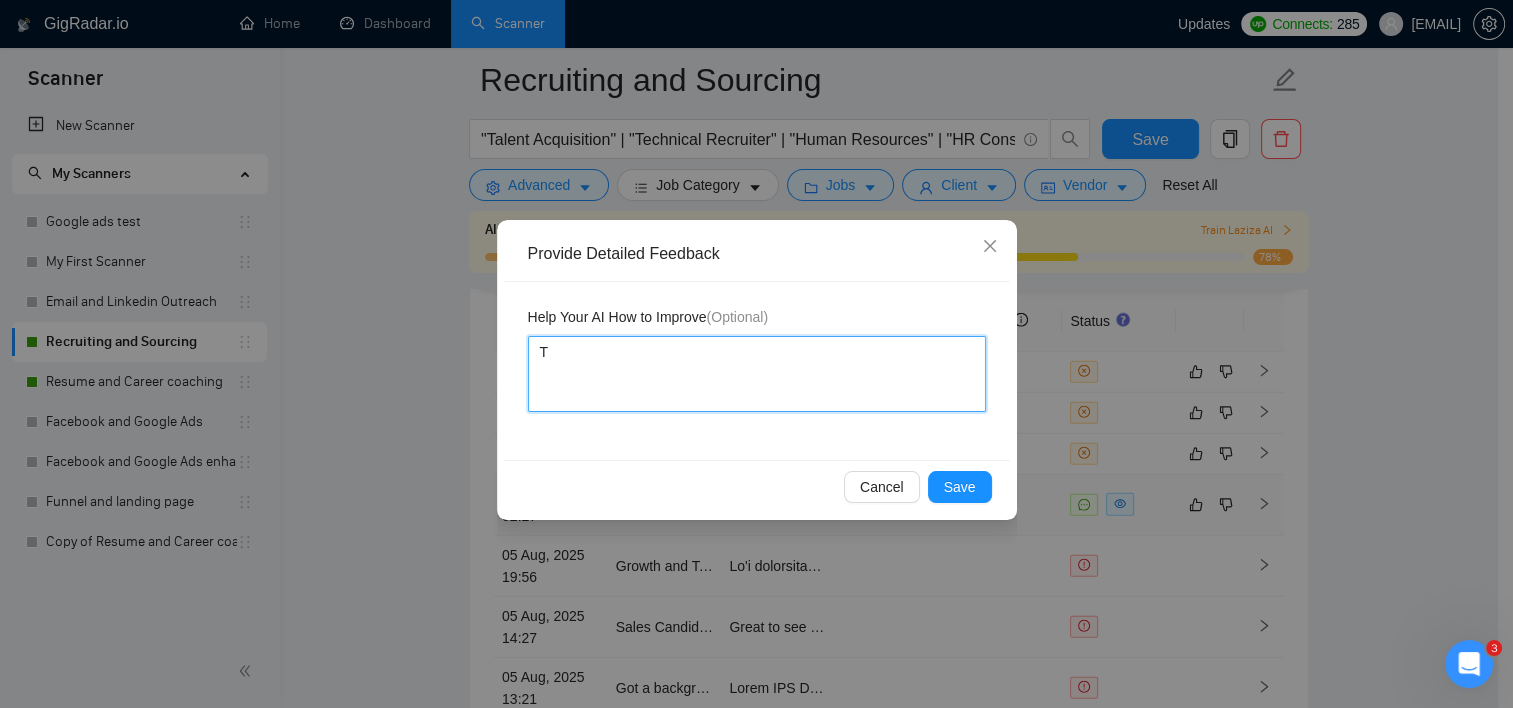 type on "Th" 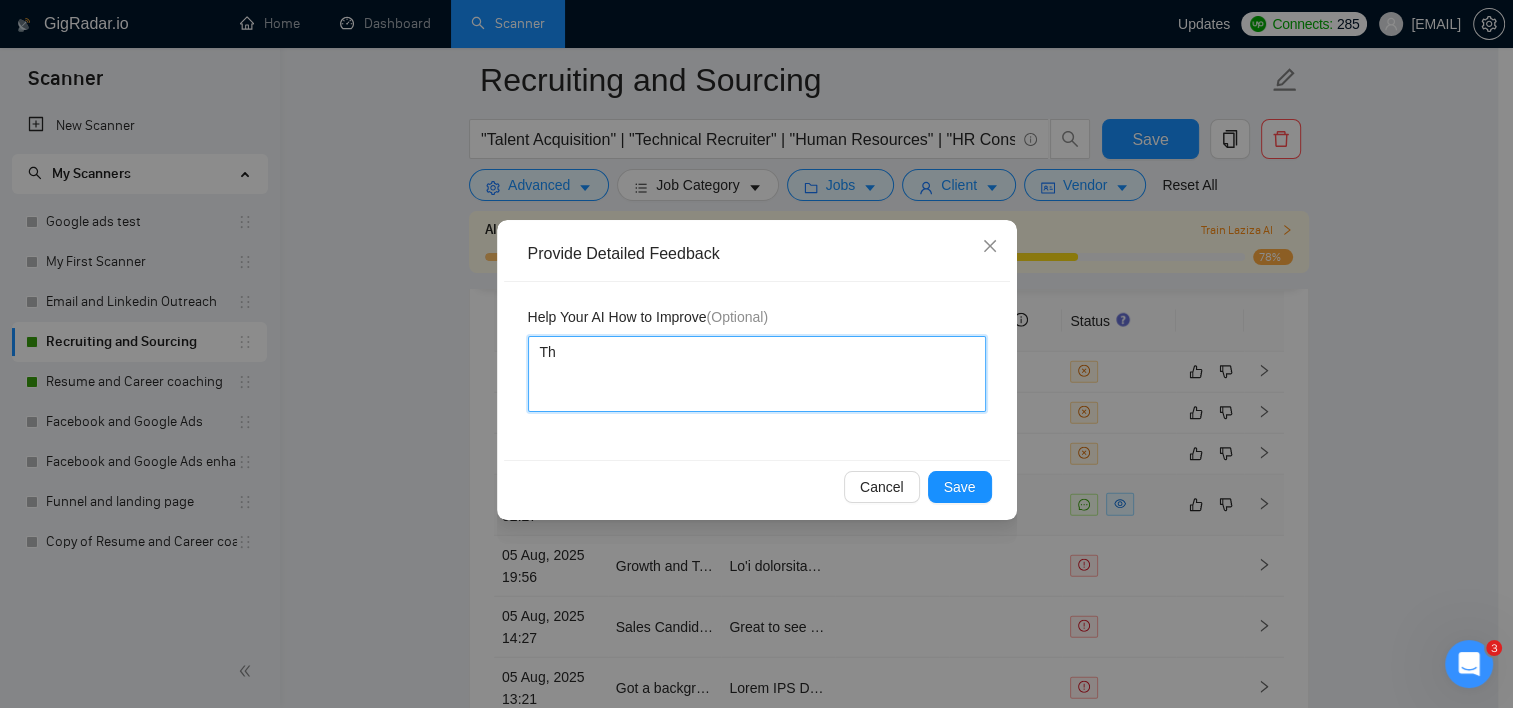type 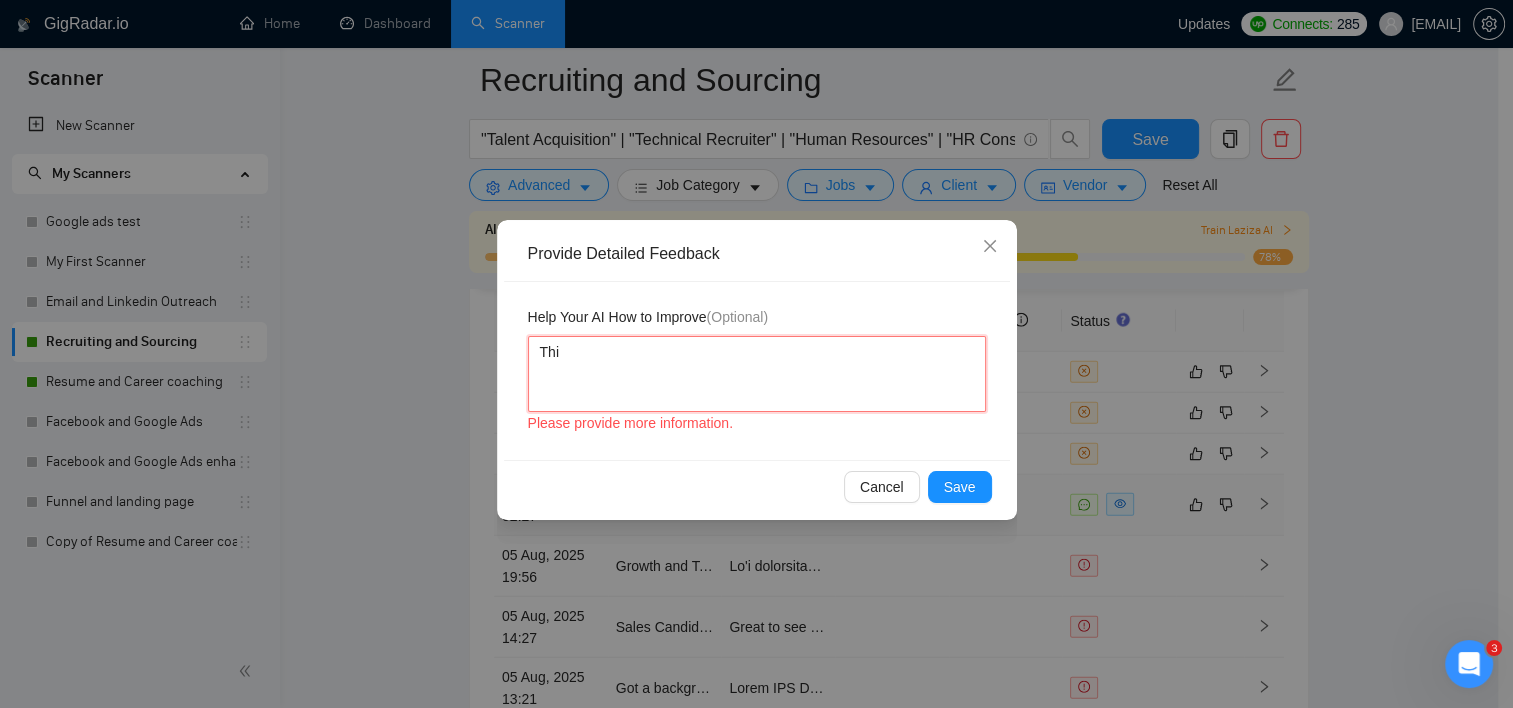 type 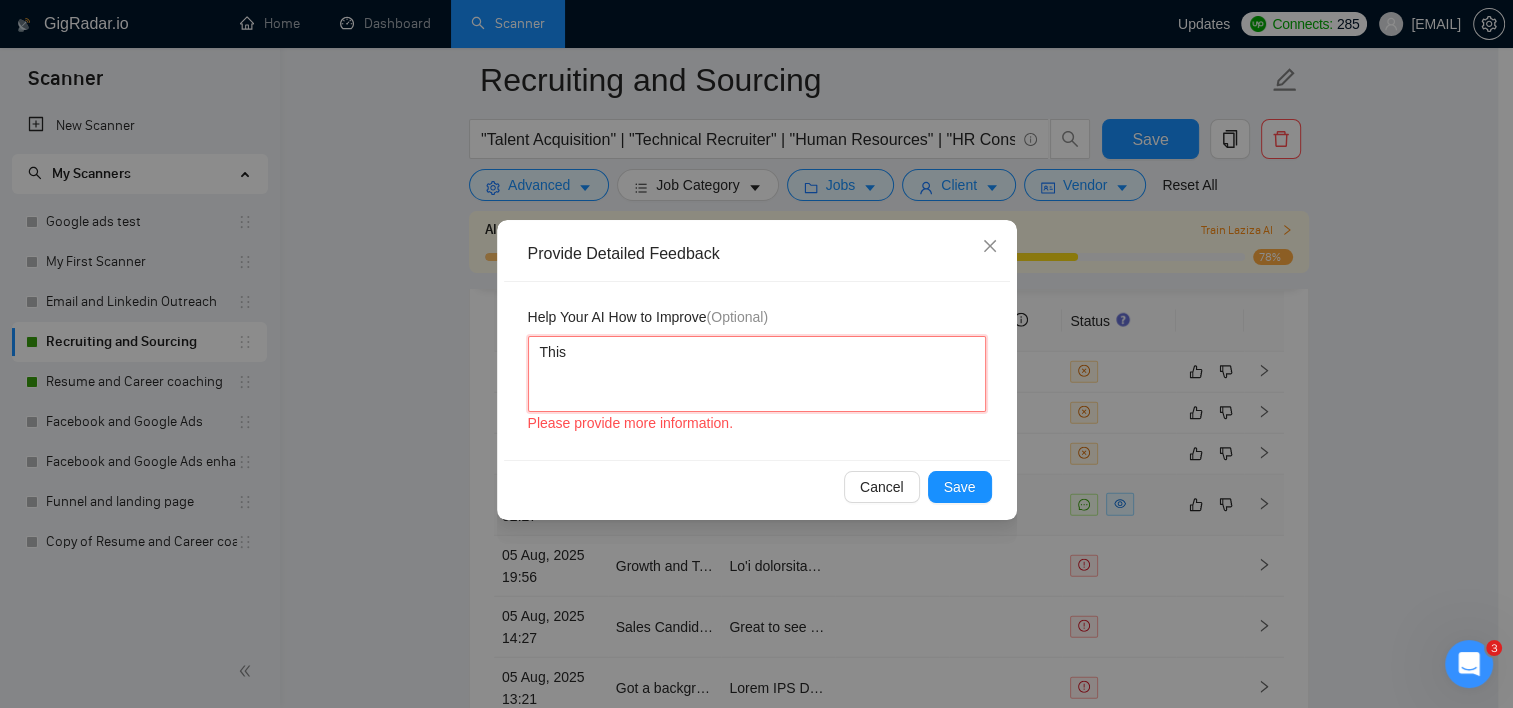 type 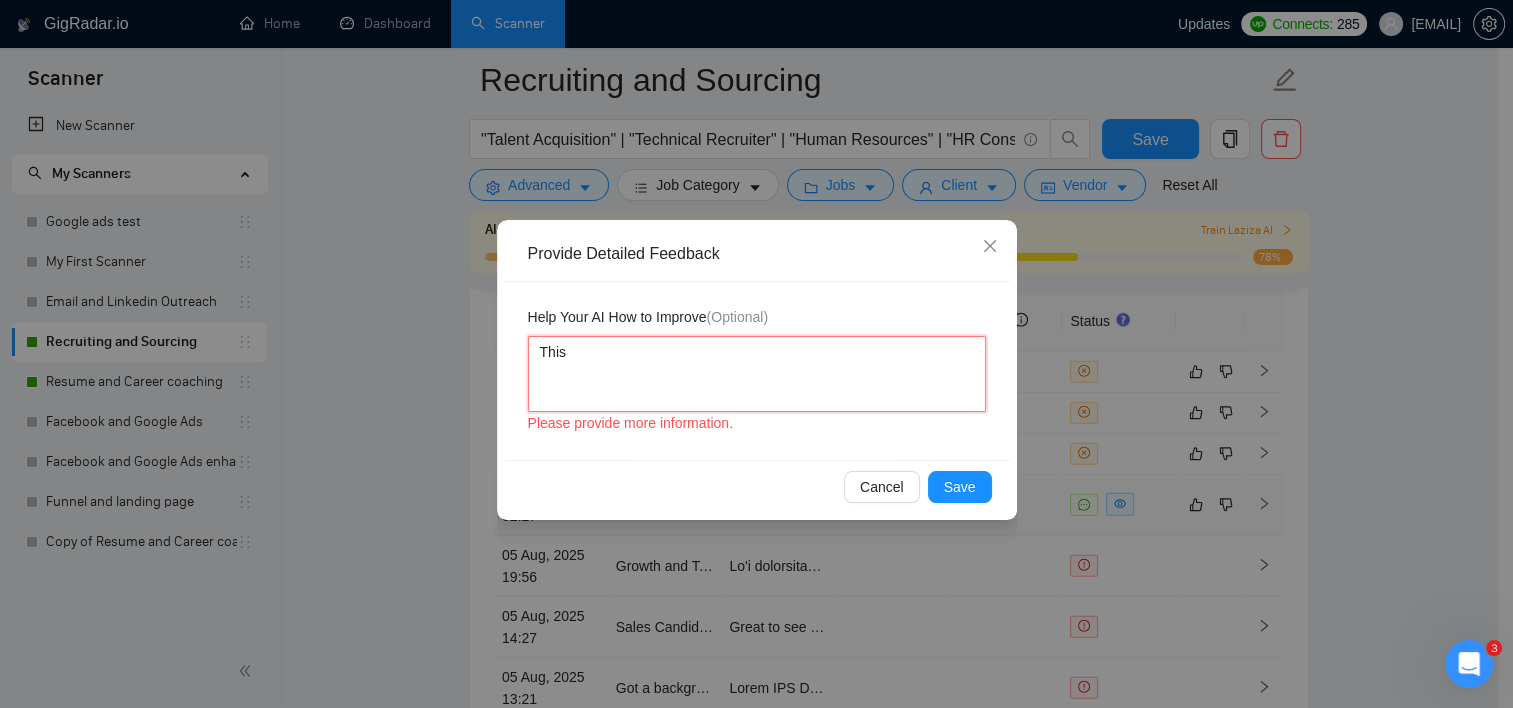 type 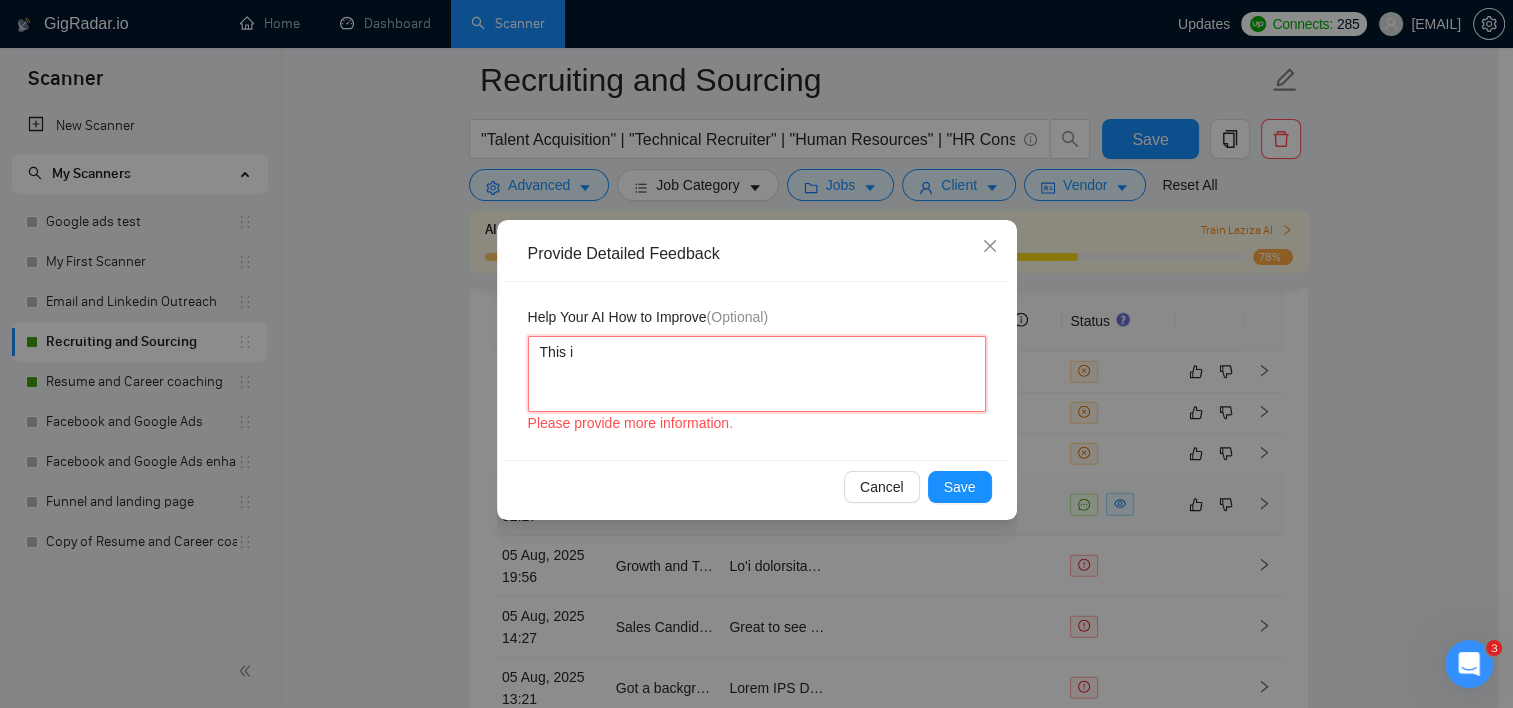 type 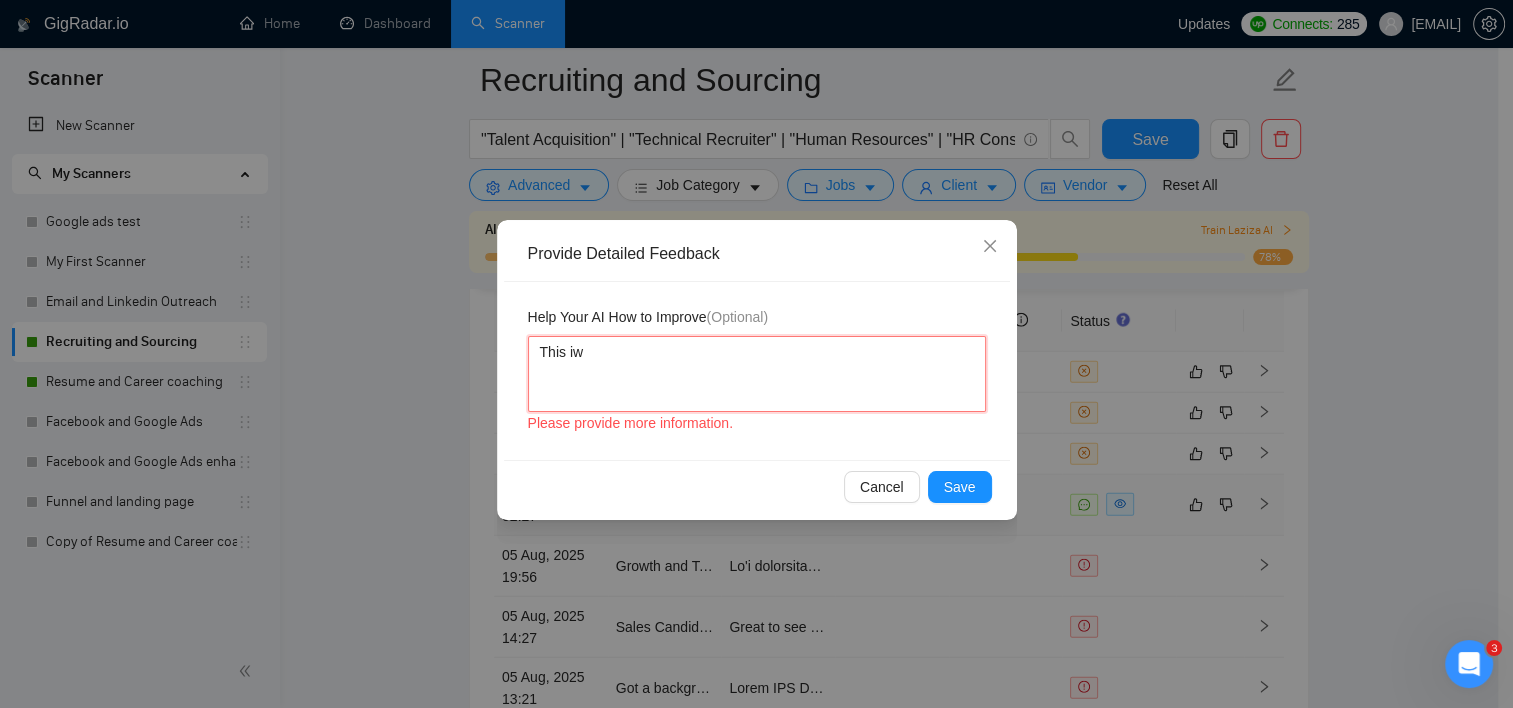 type 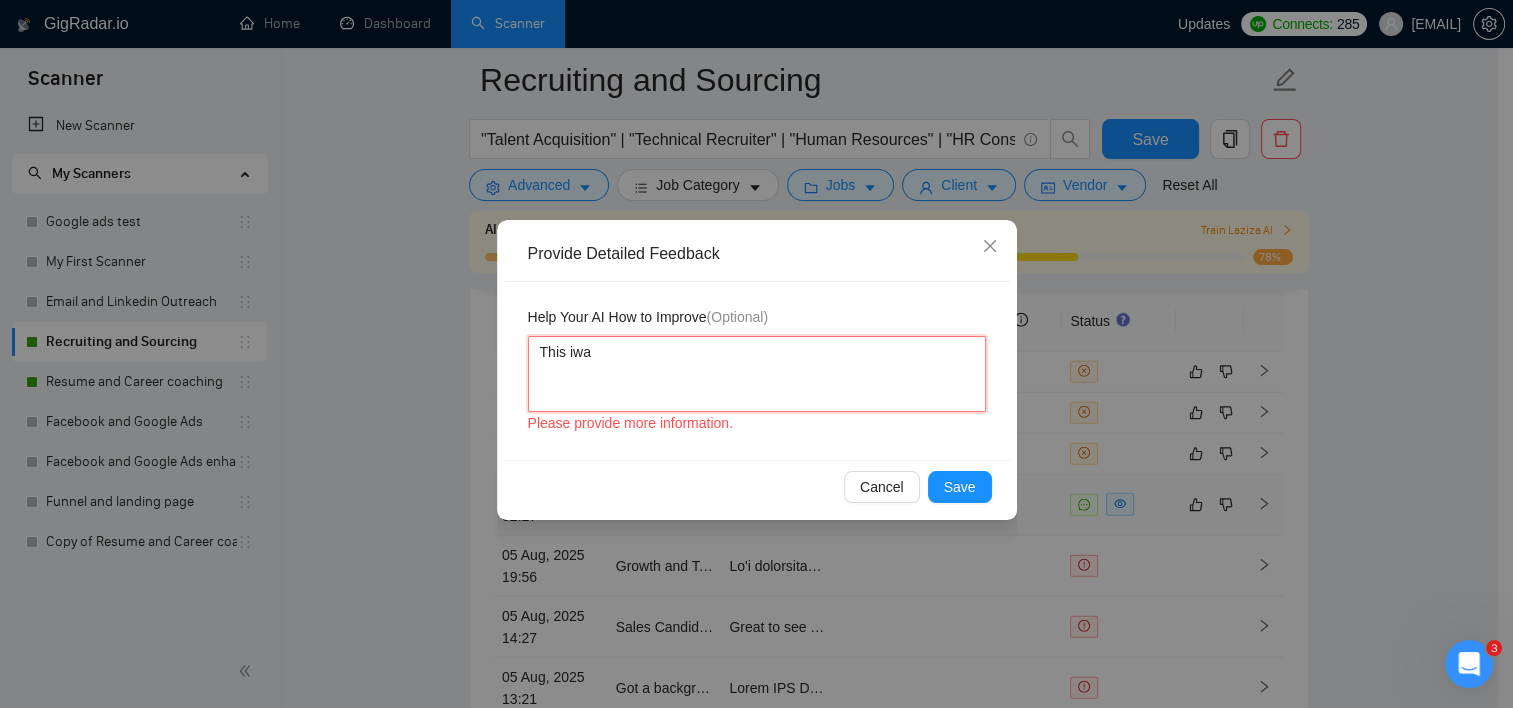 type on "This iw" 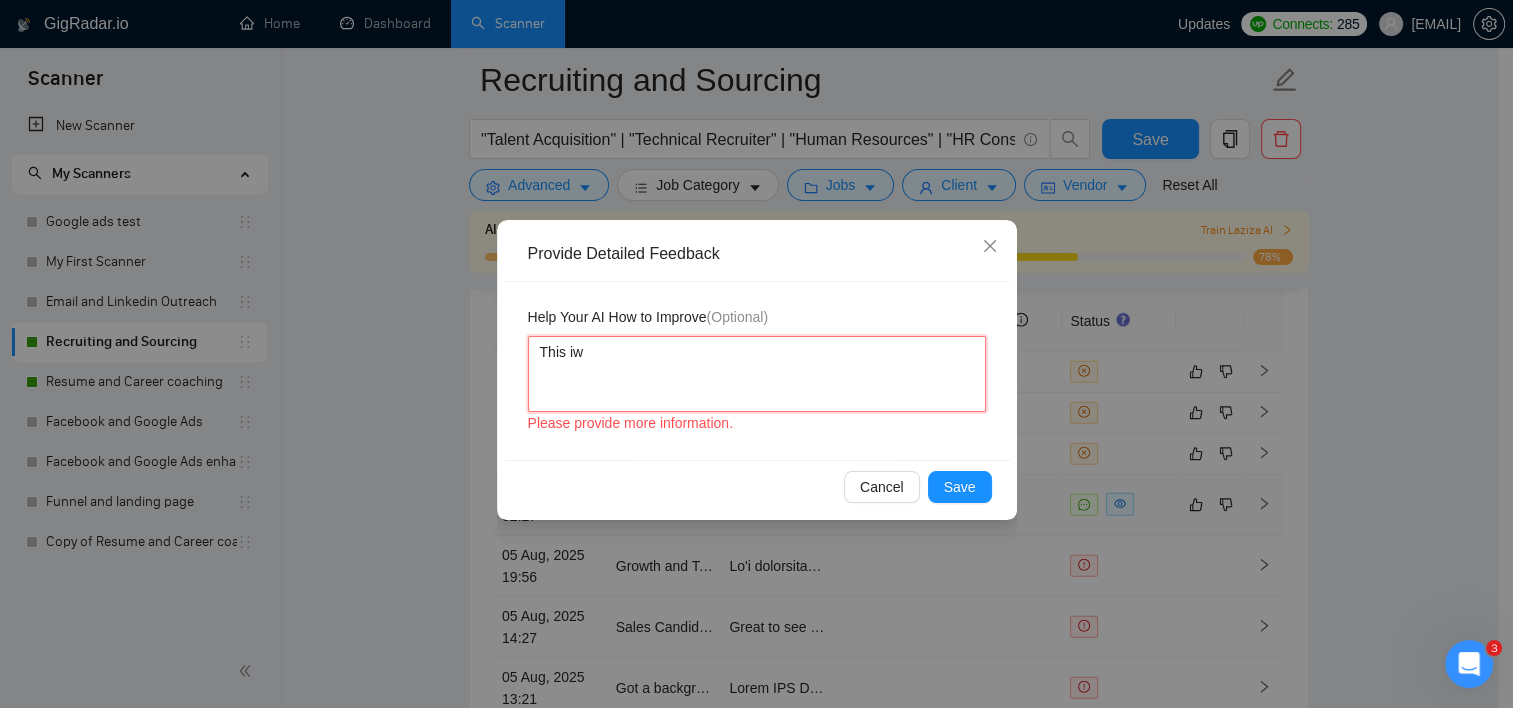 type 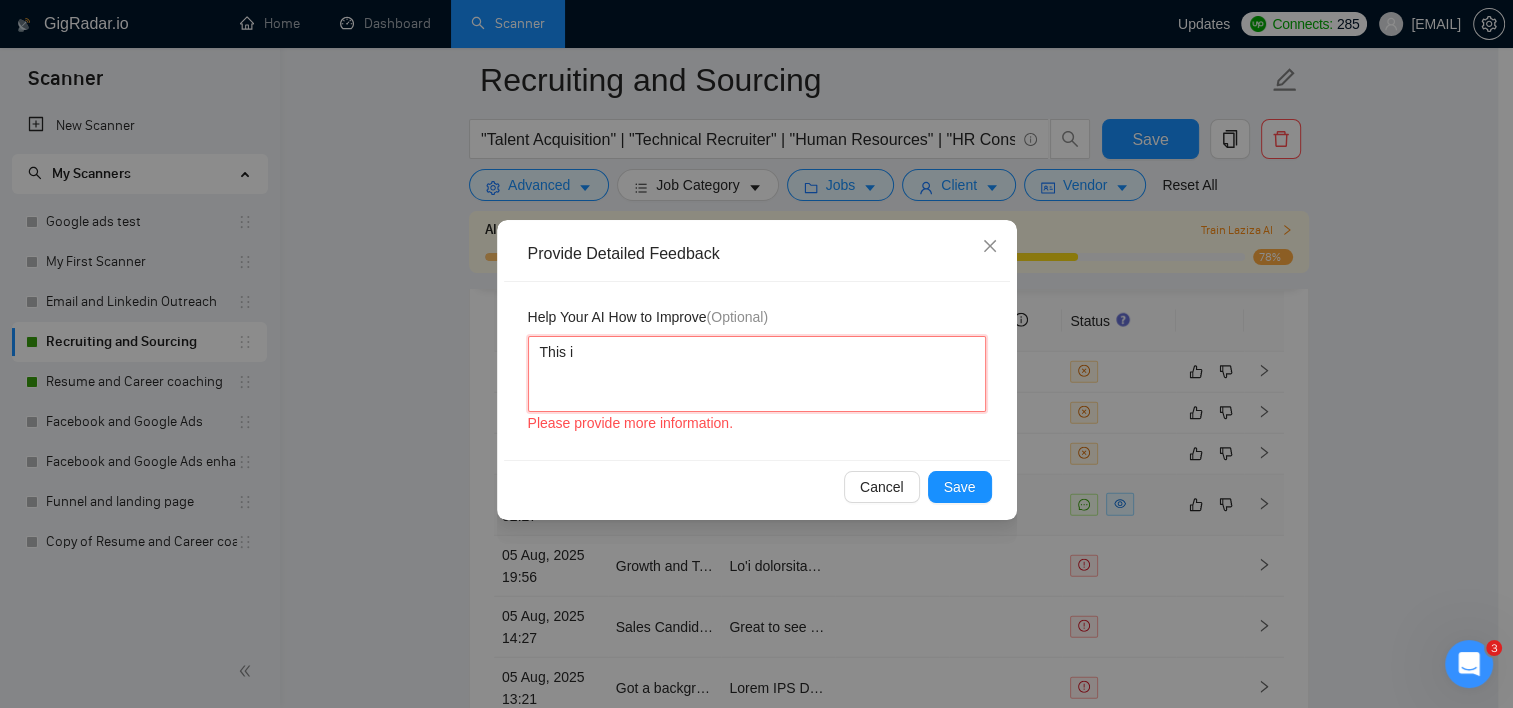 type 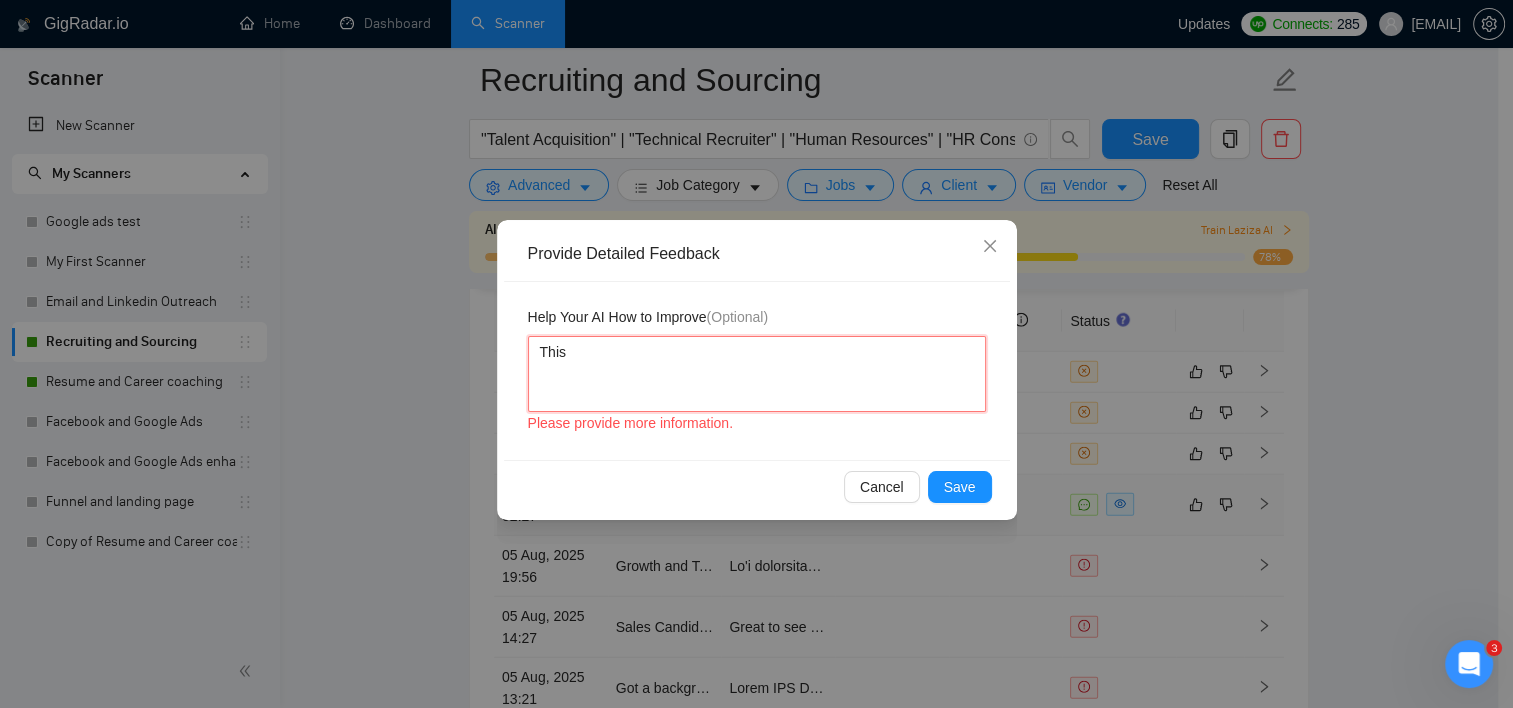 type 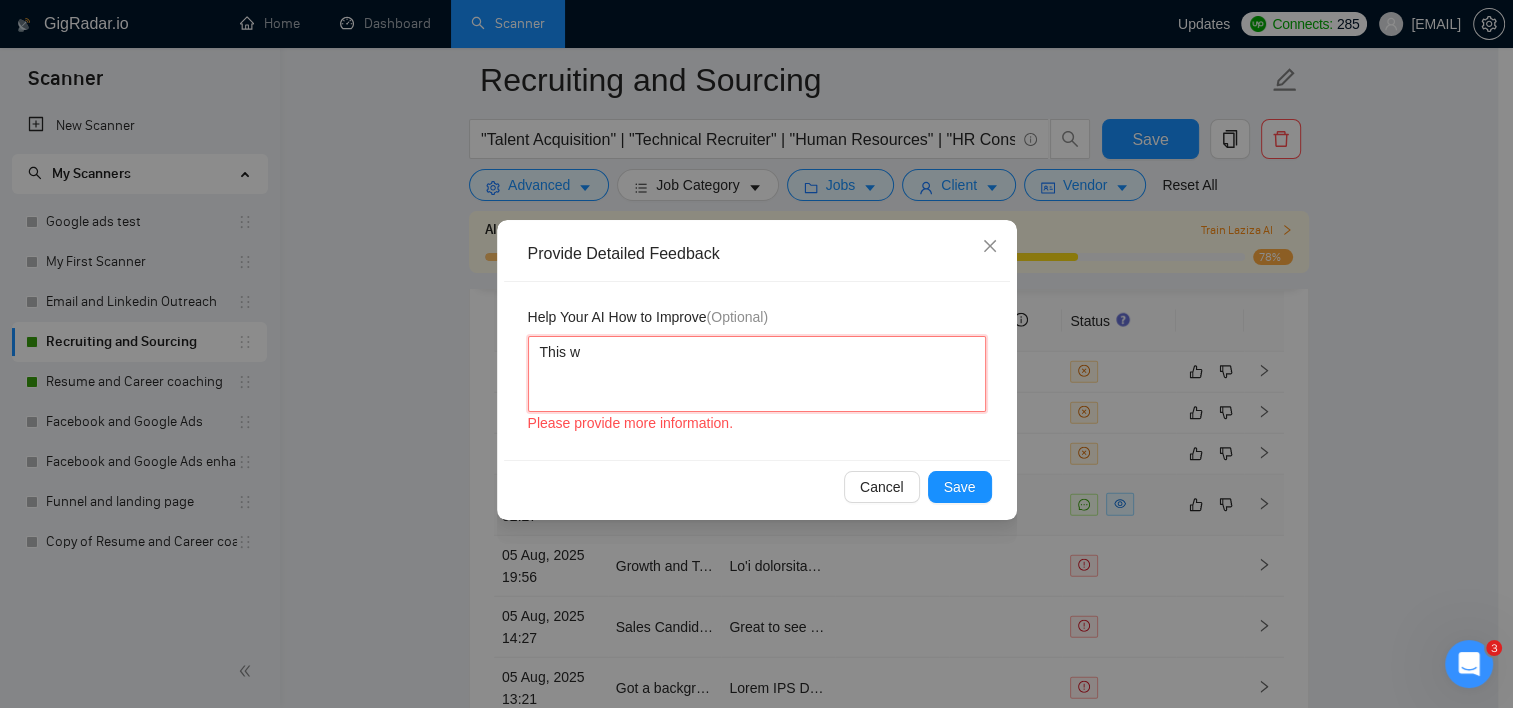 type 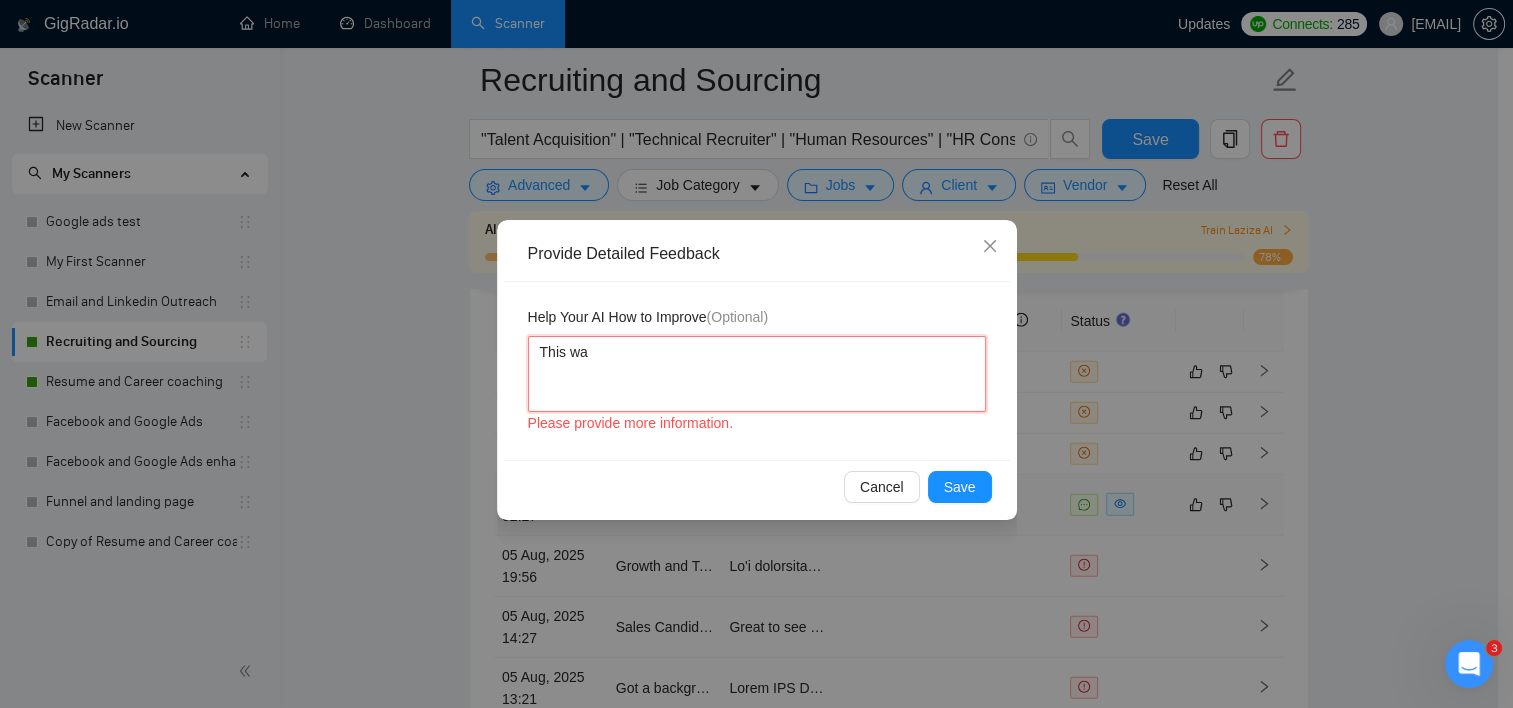 type 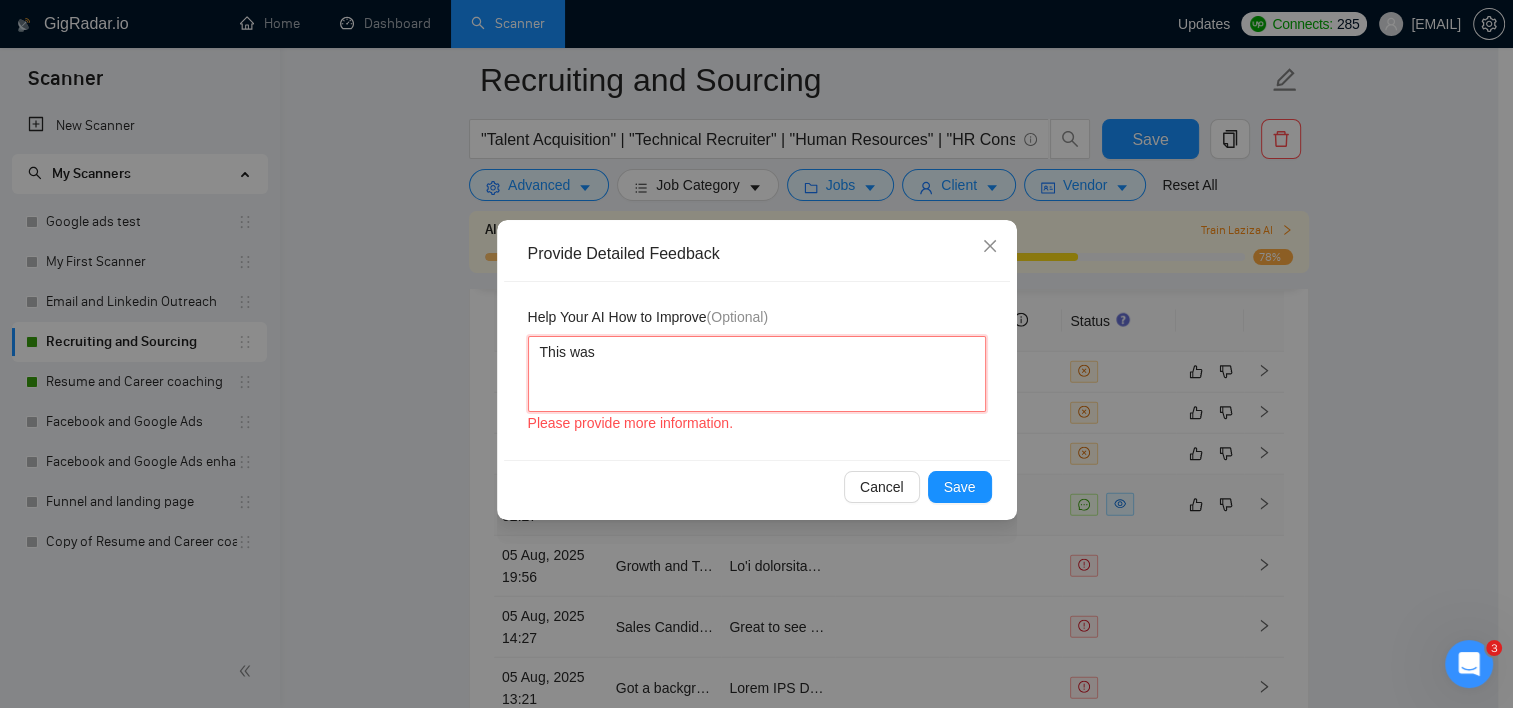 type 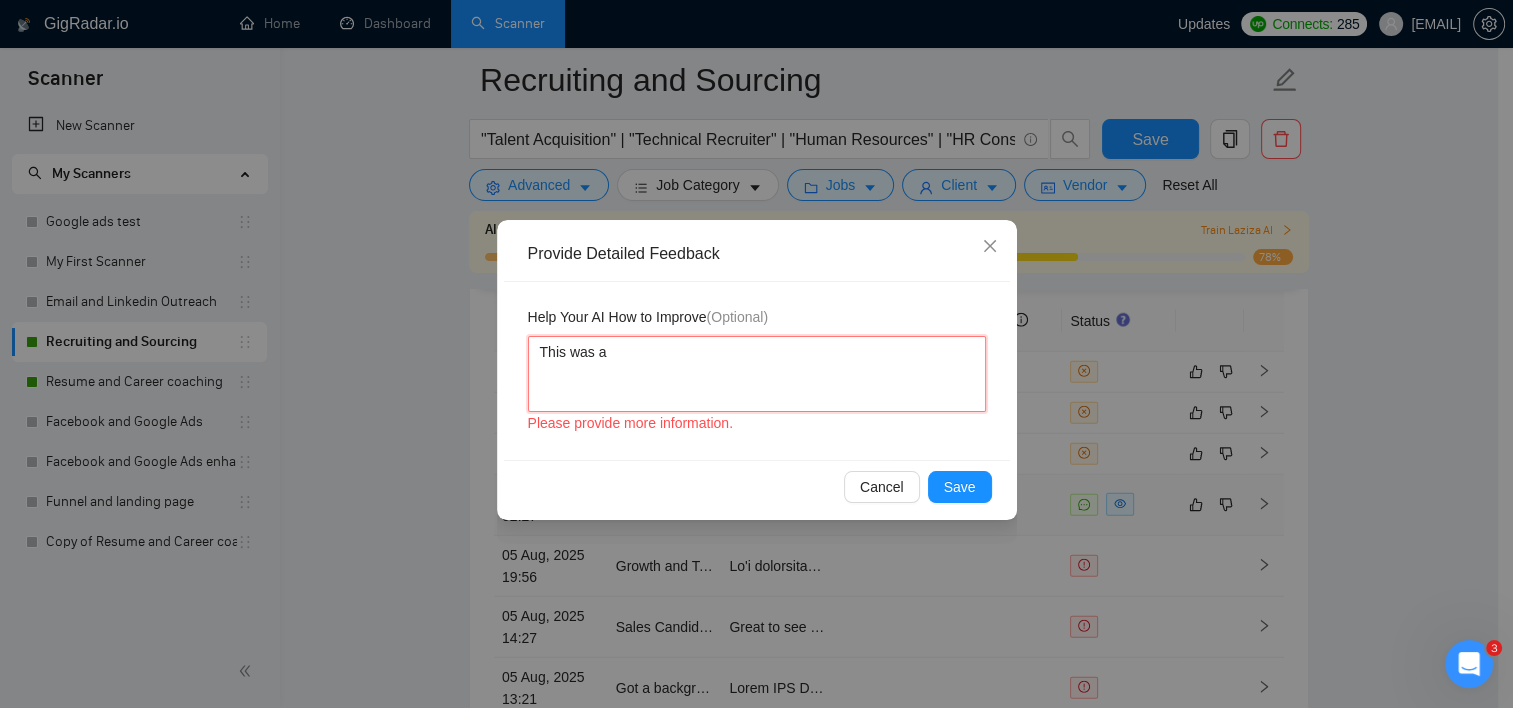 type 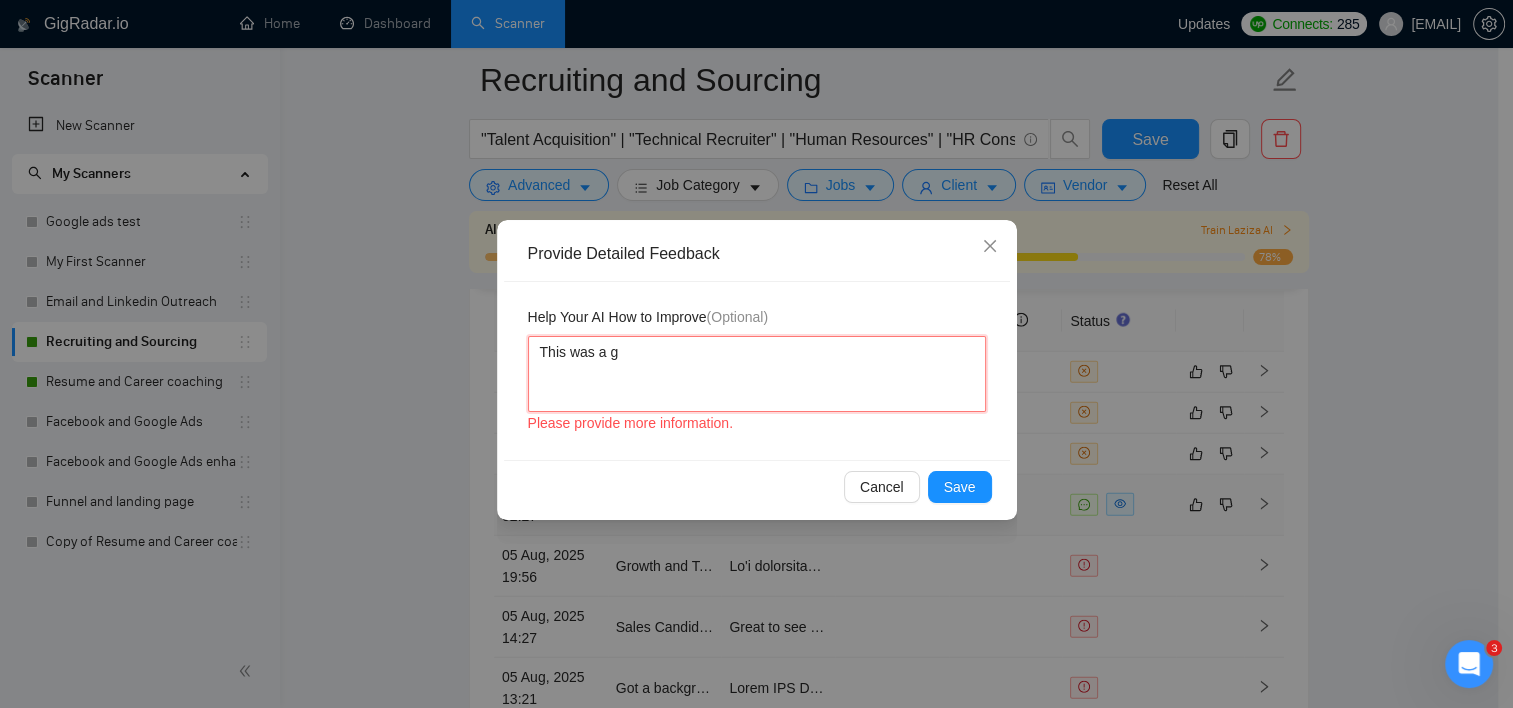 type on "This was a gr" 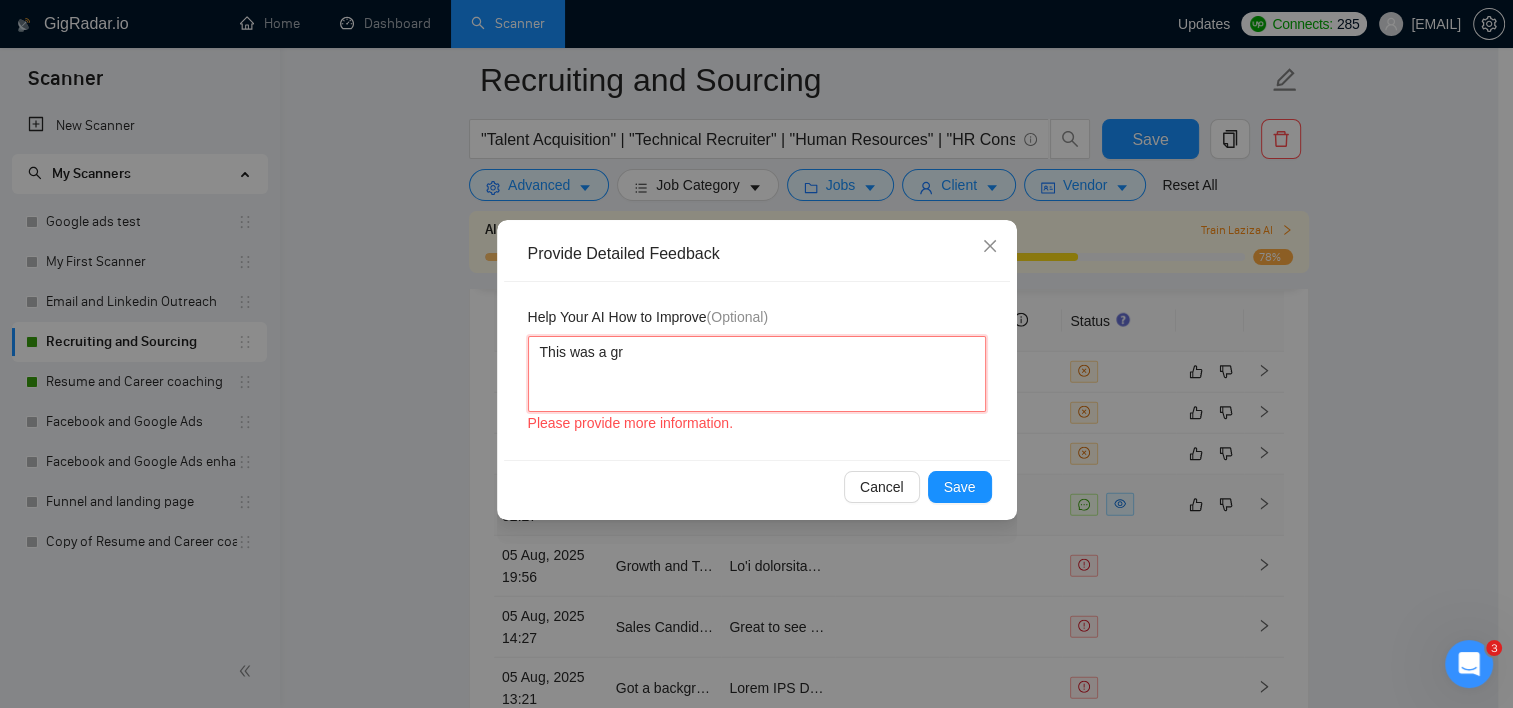 type 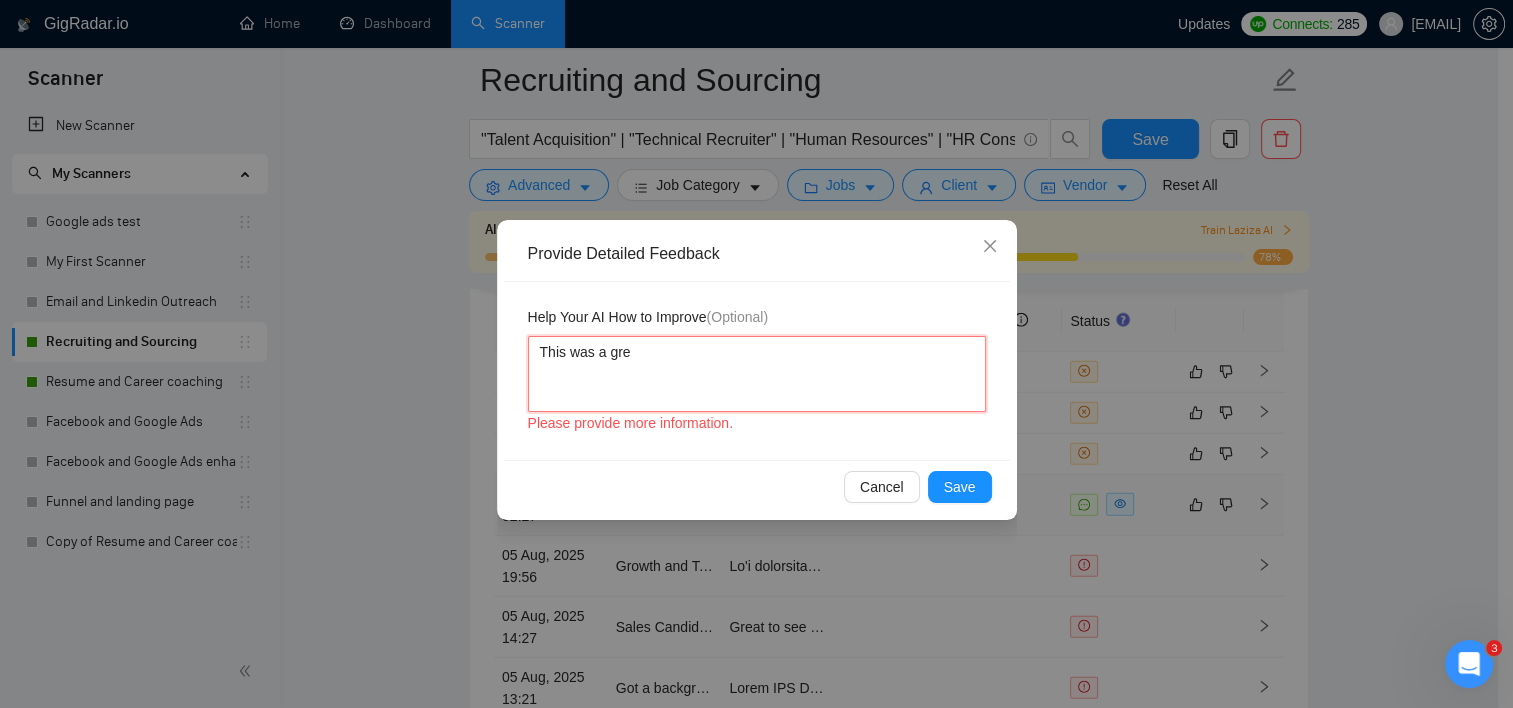 type 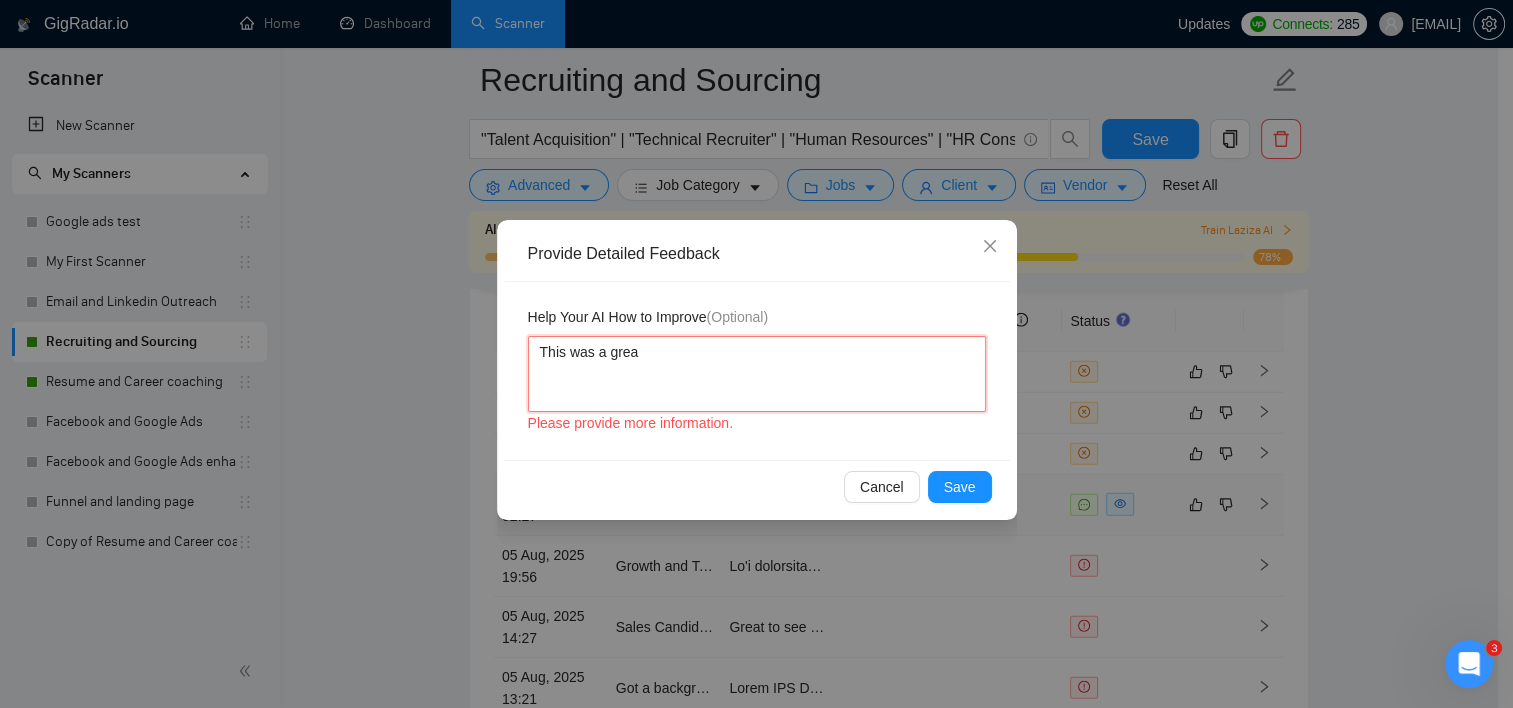 type 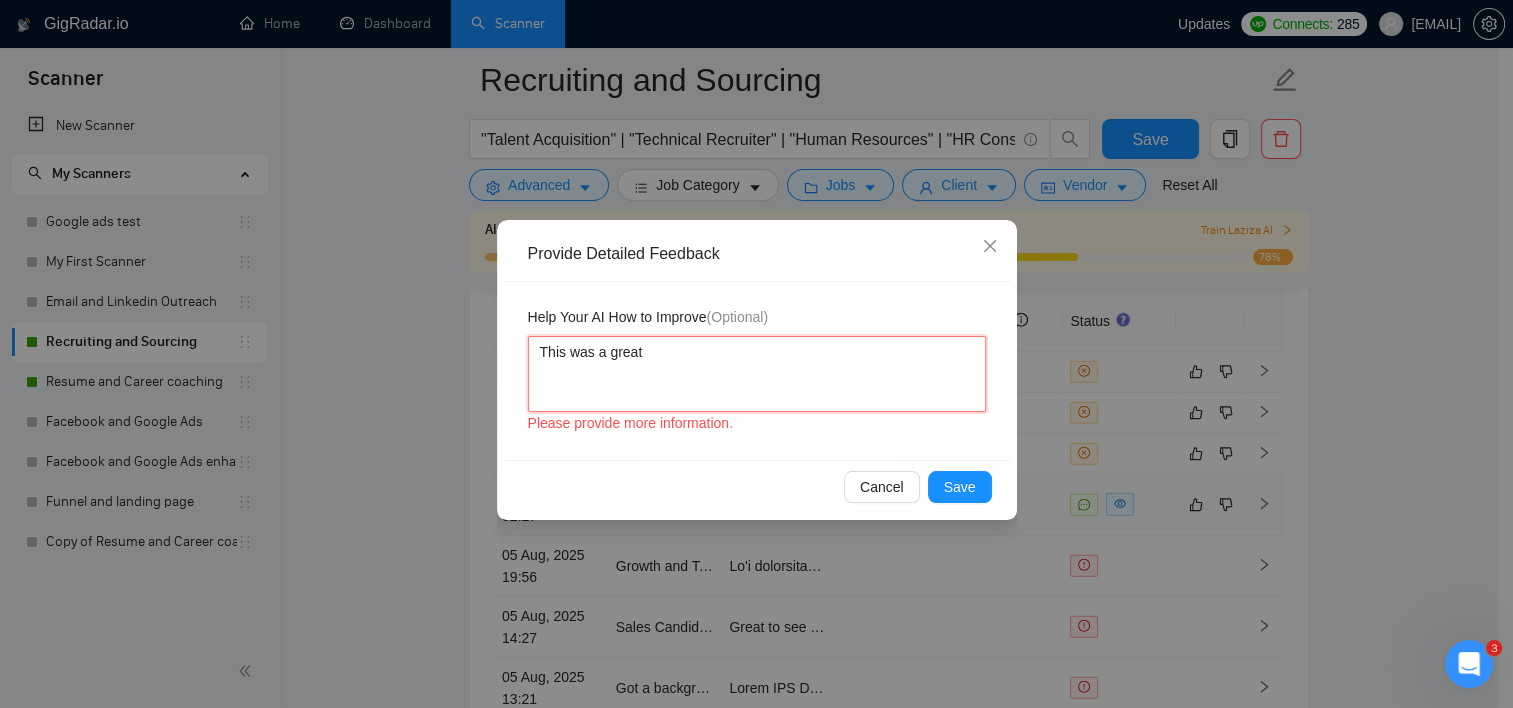 type 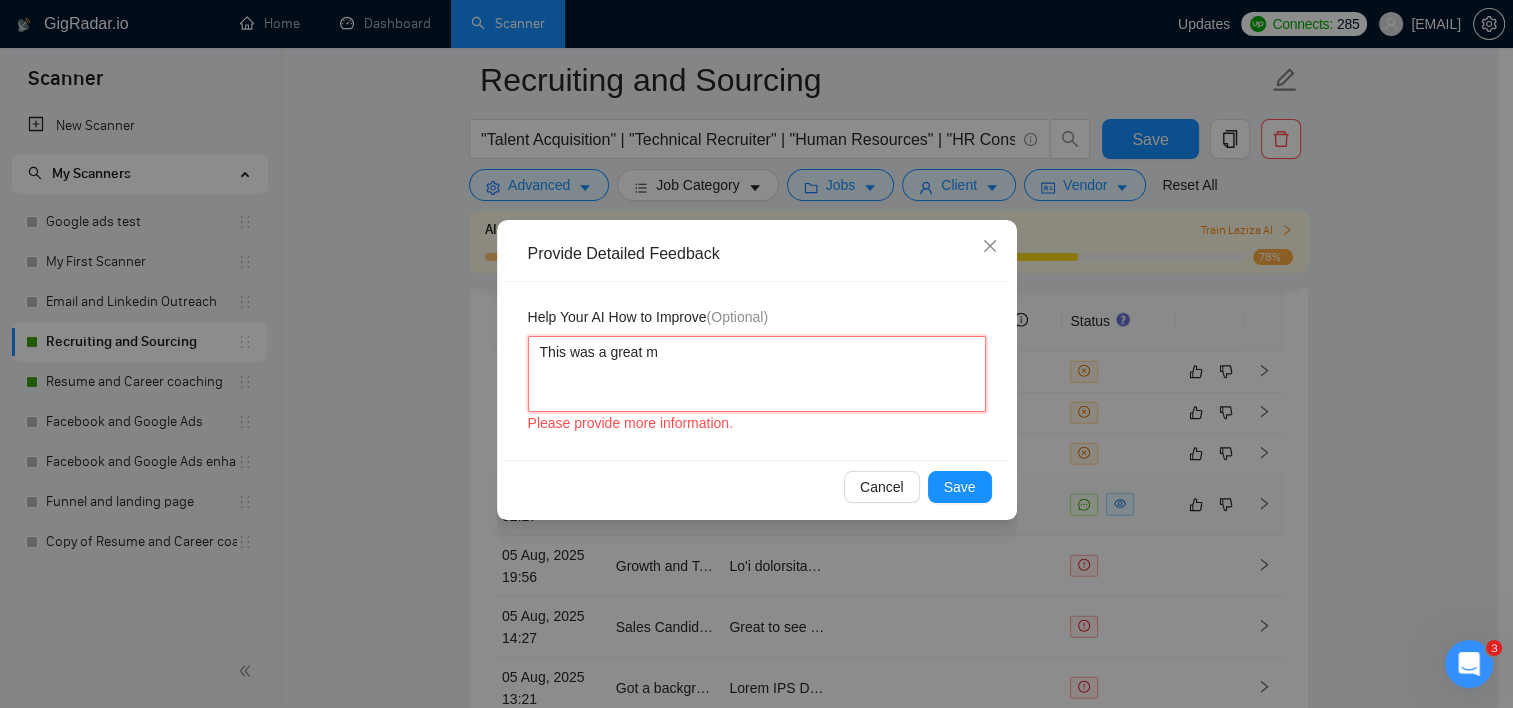 type 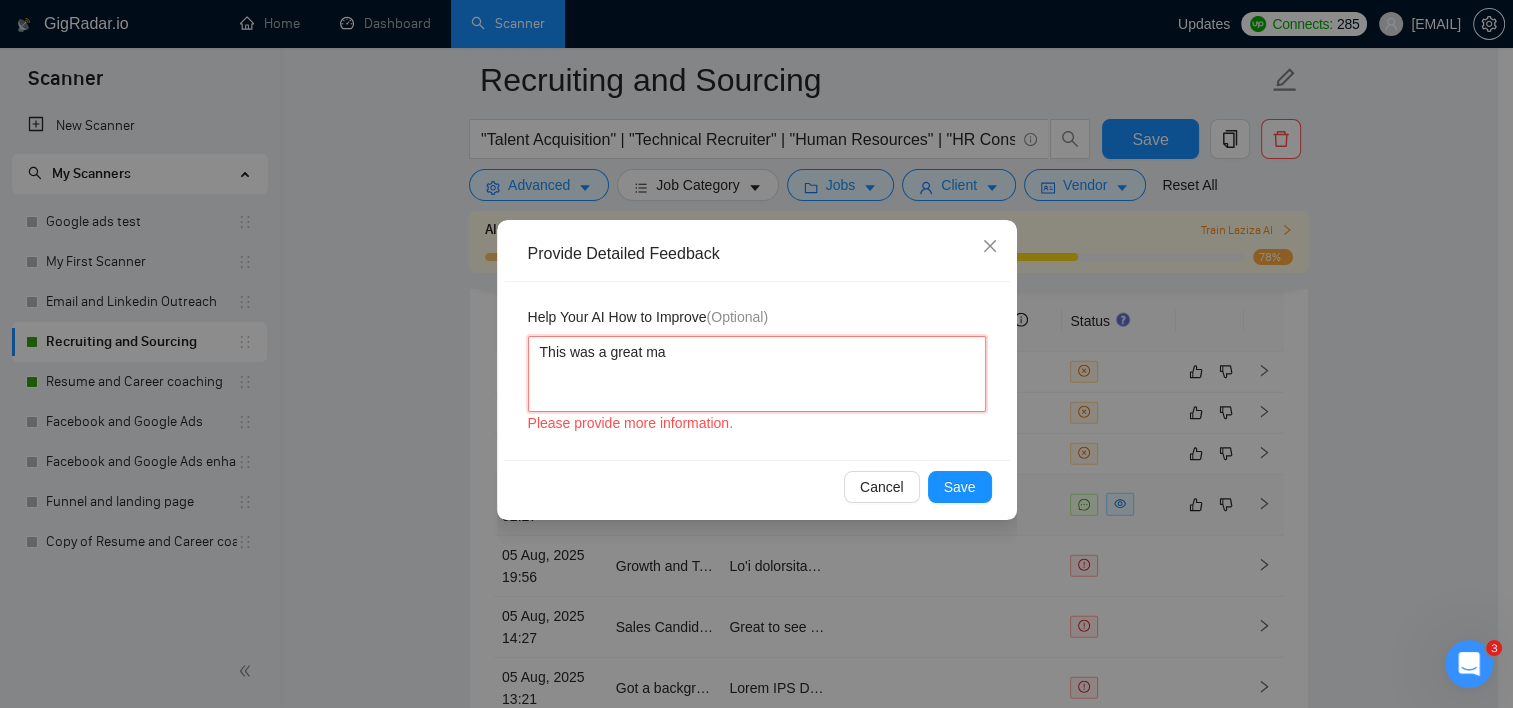 type 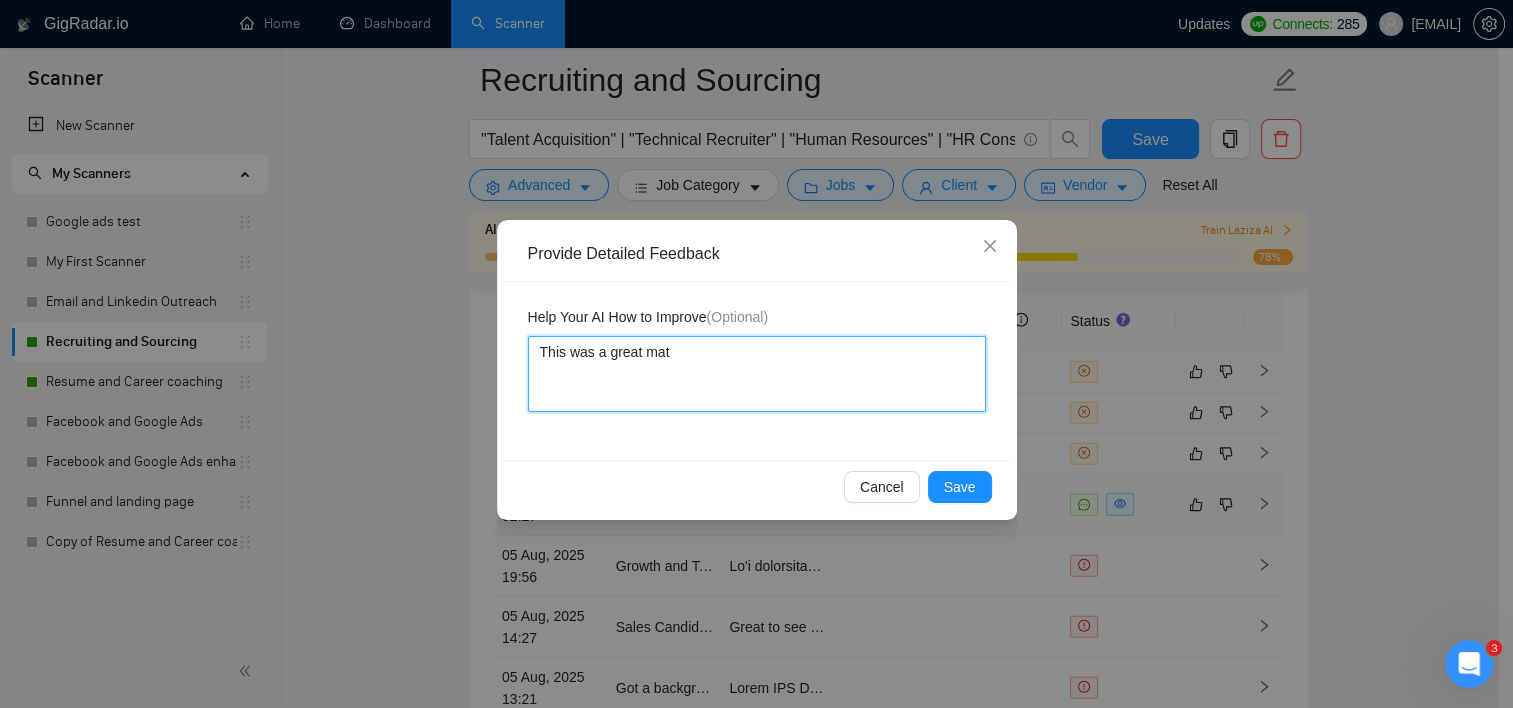 type 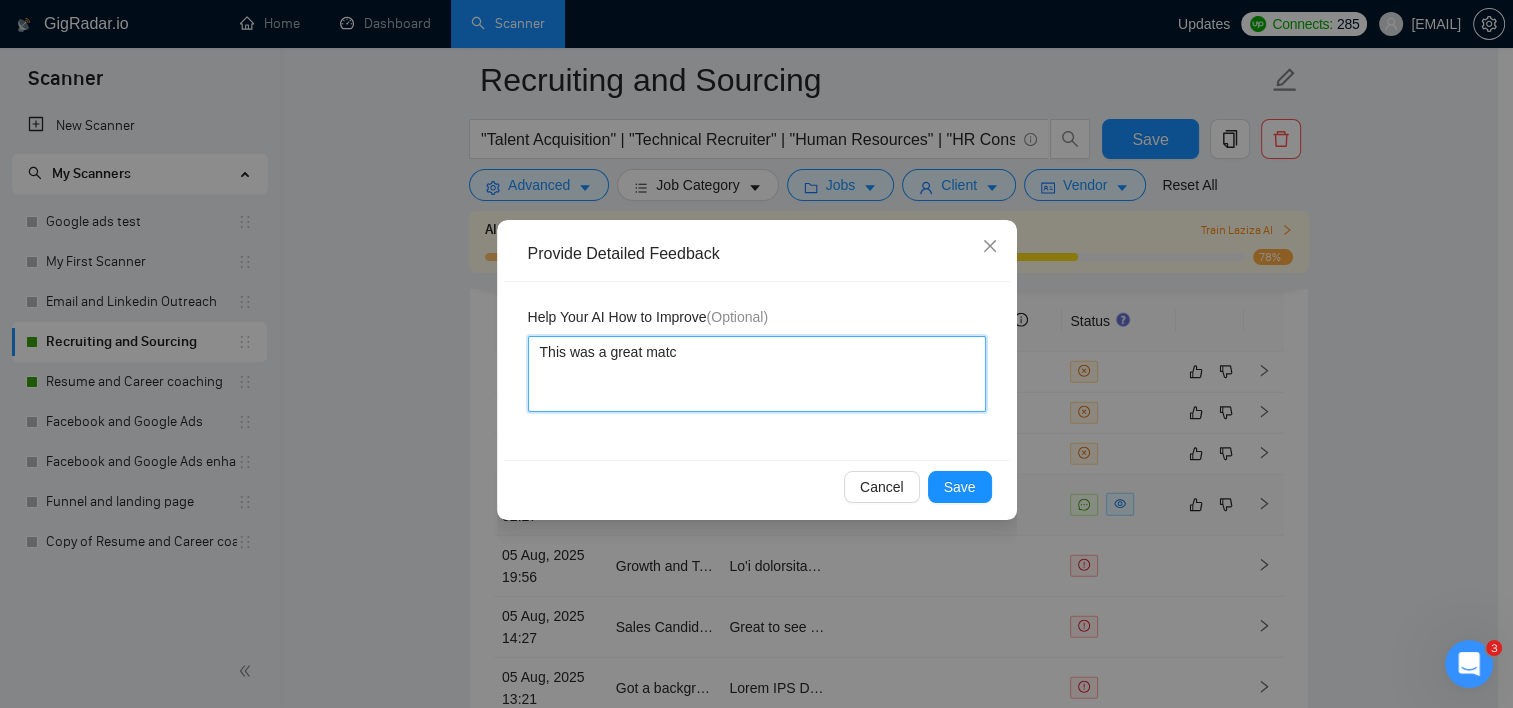 type 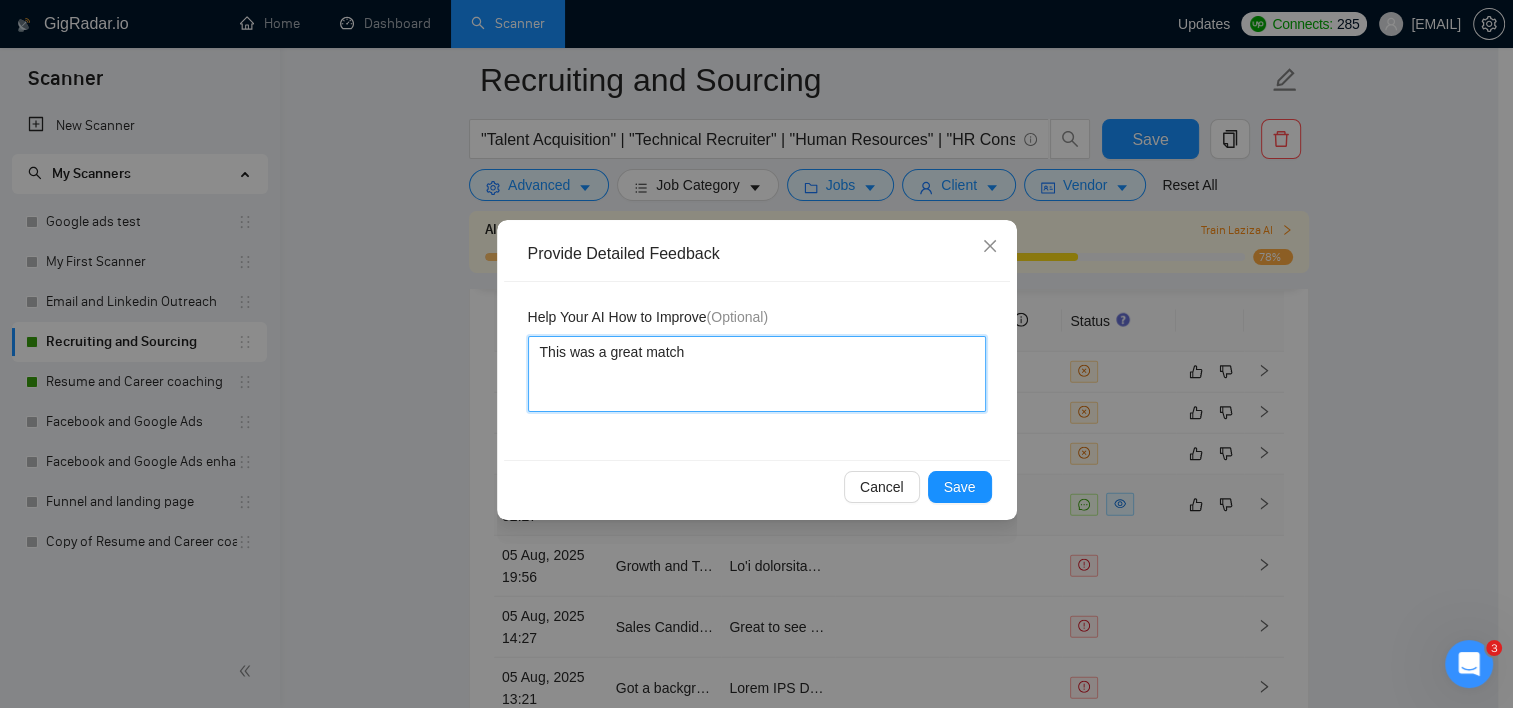 type 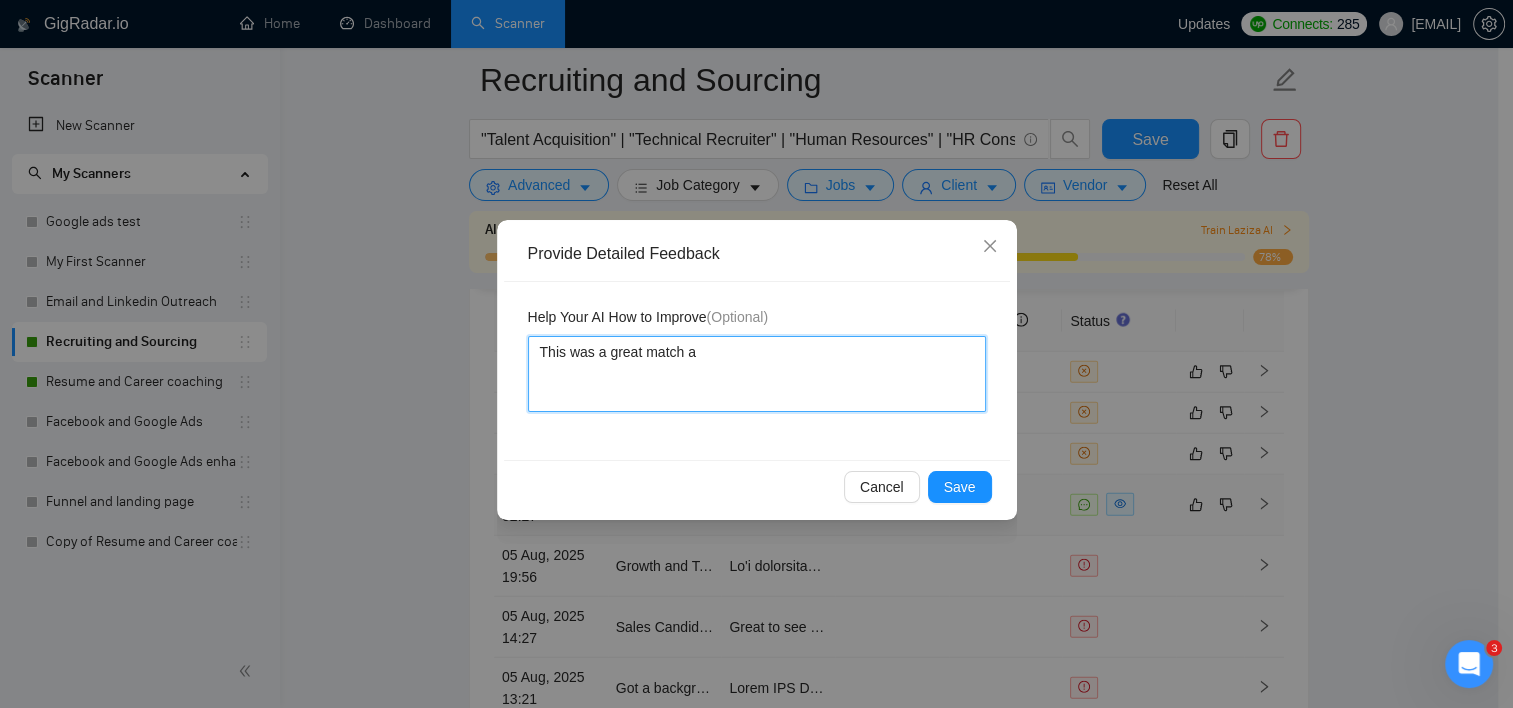 type 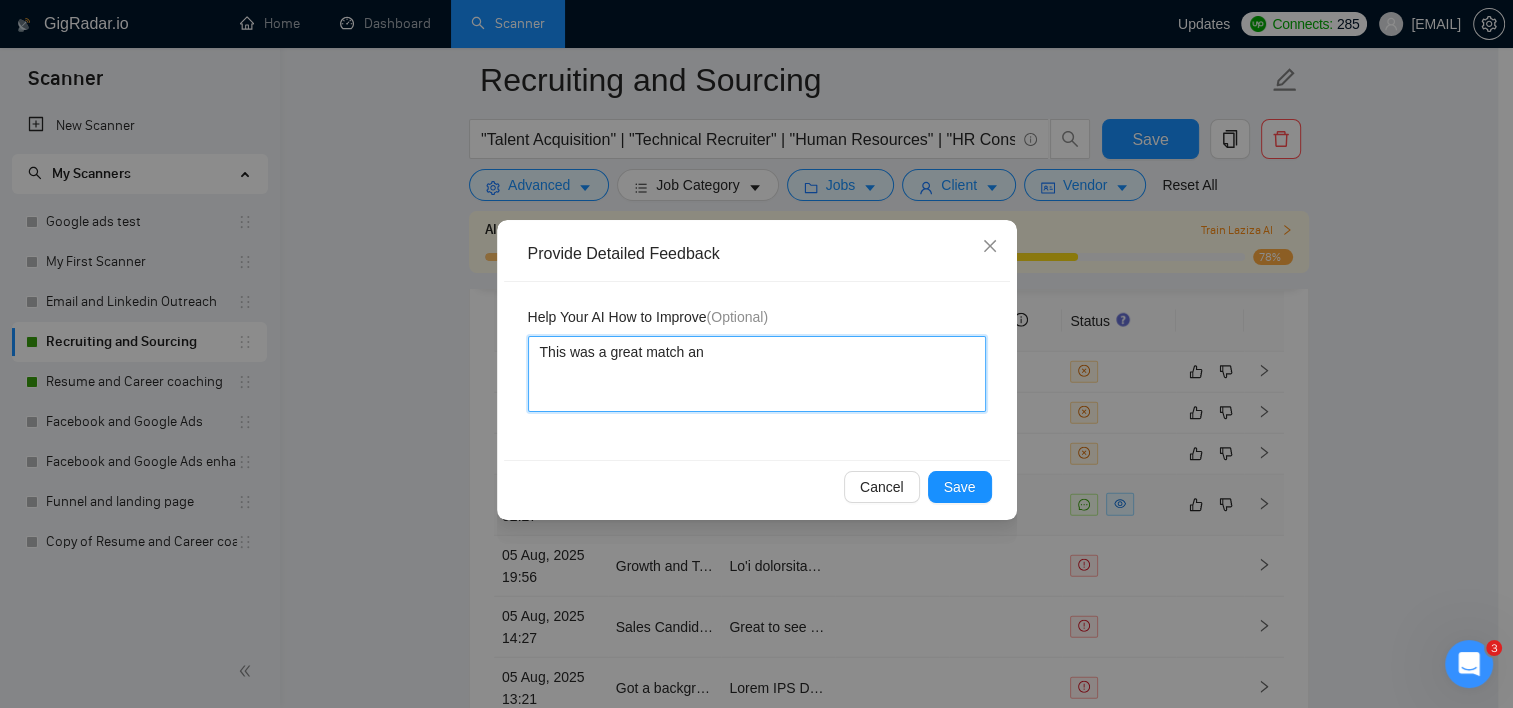type 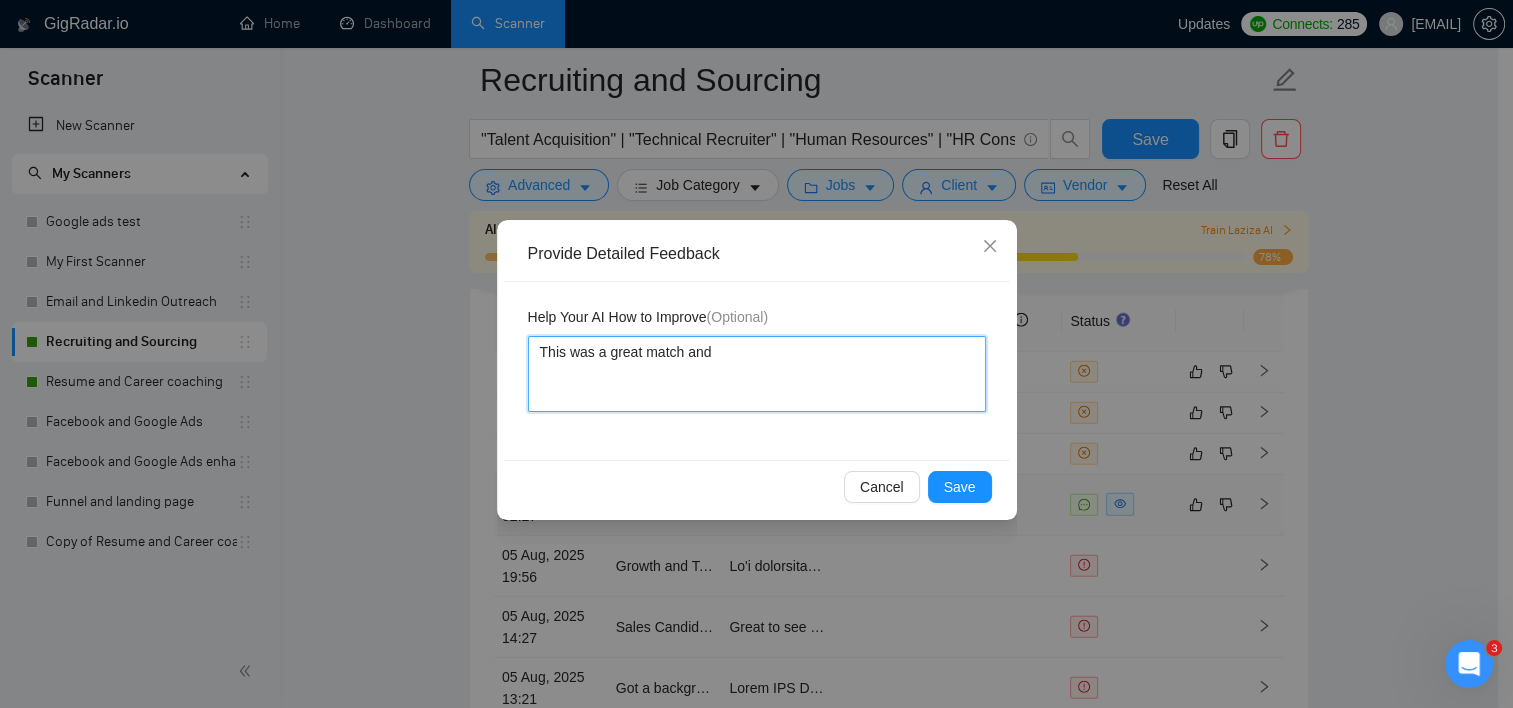 type 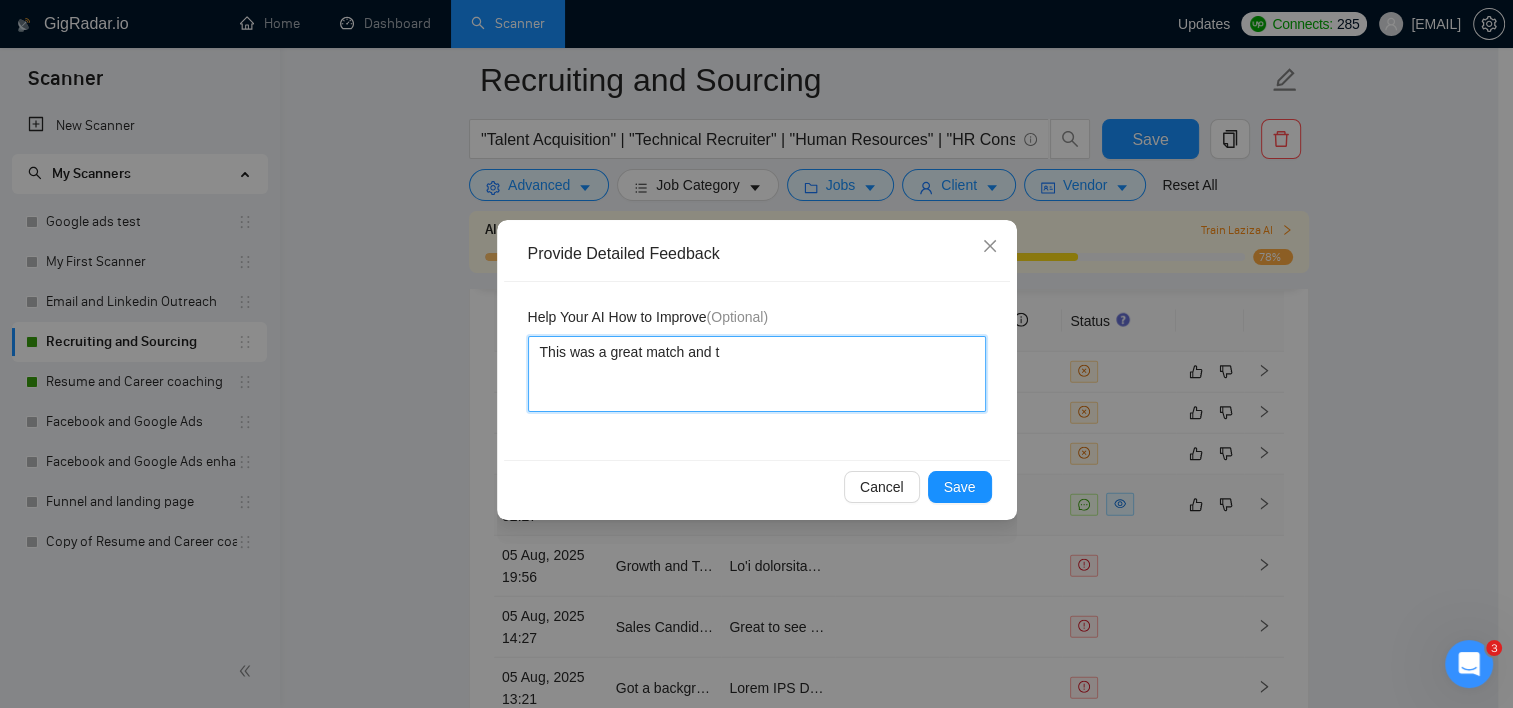 type 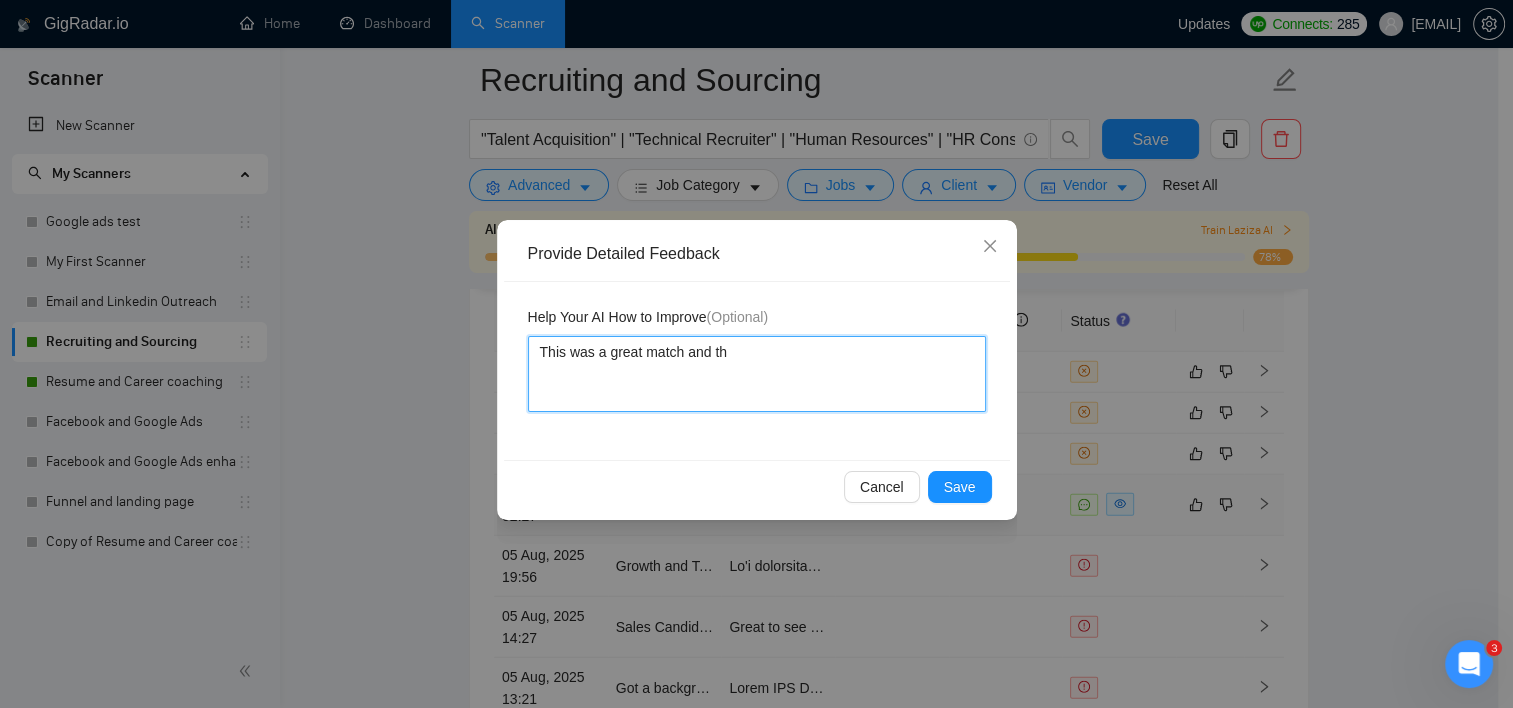 type 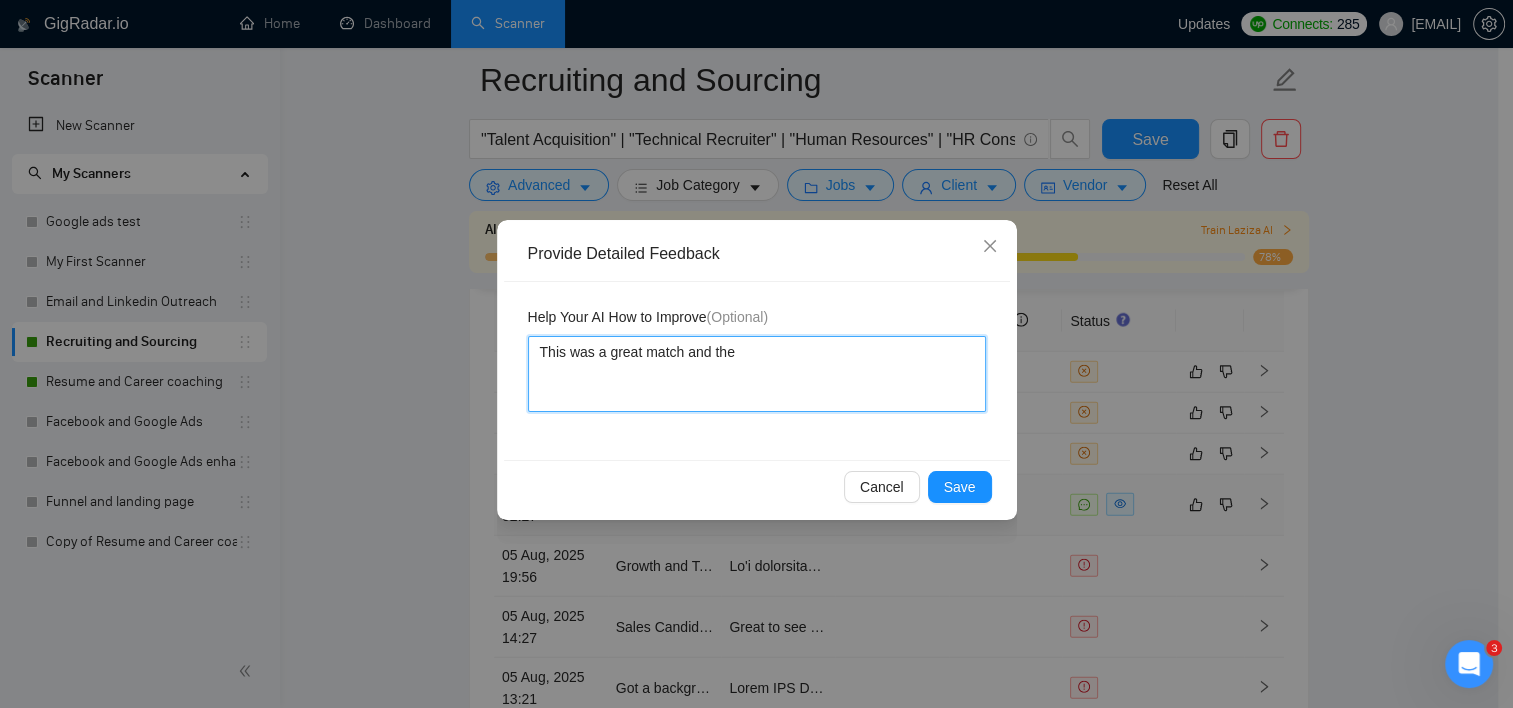 type 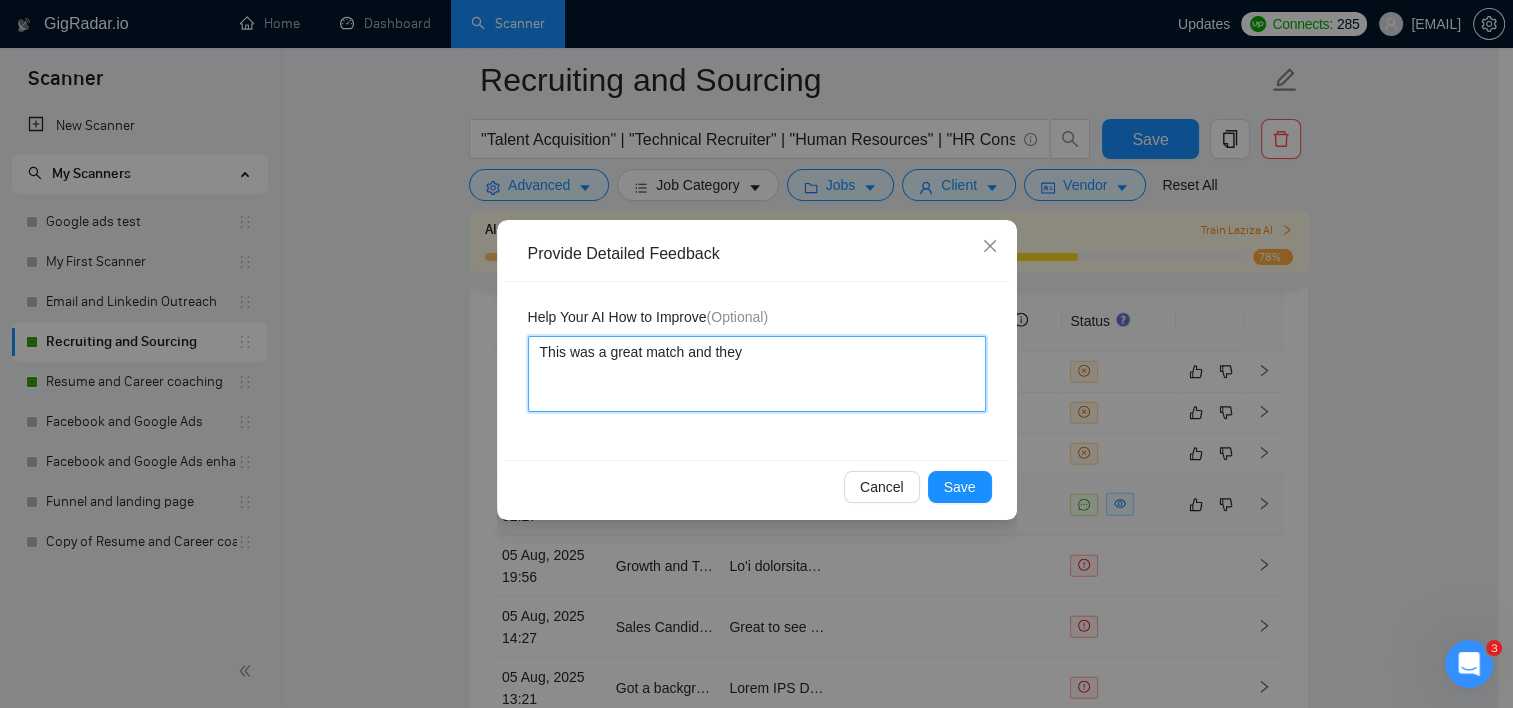 type 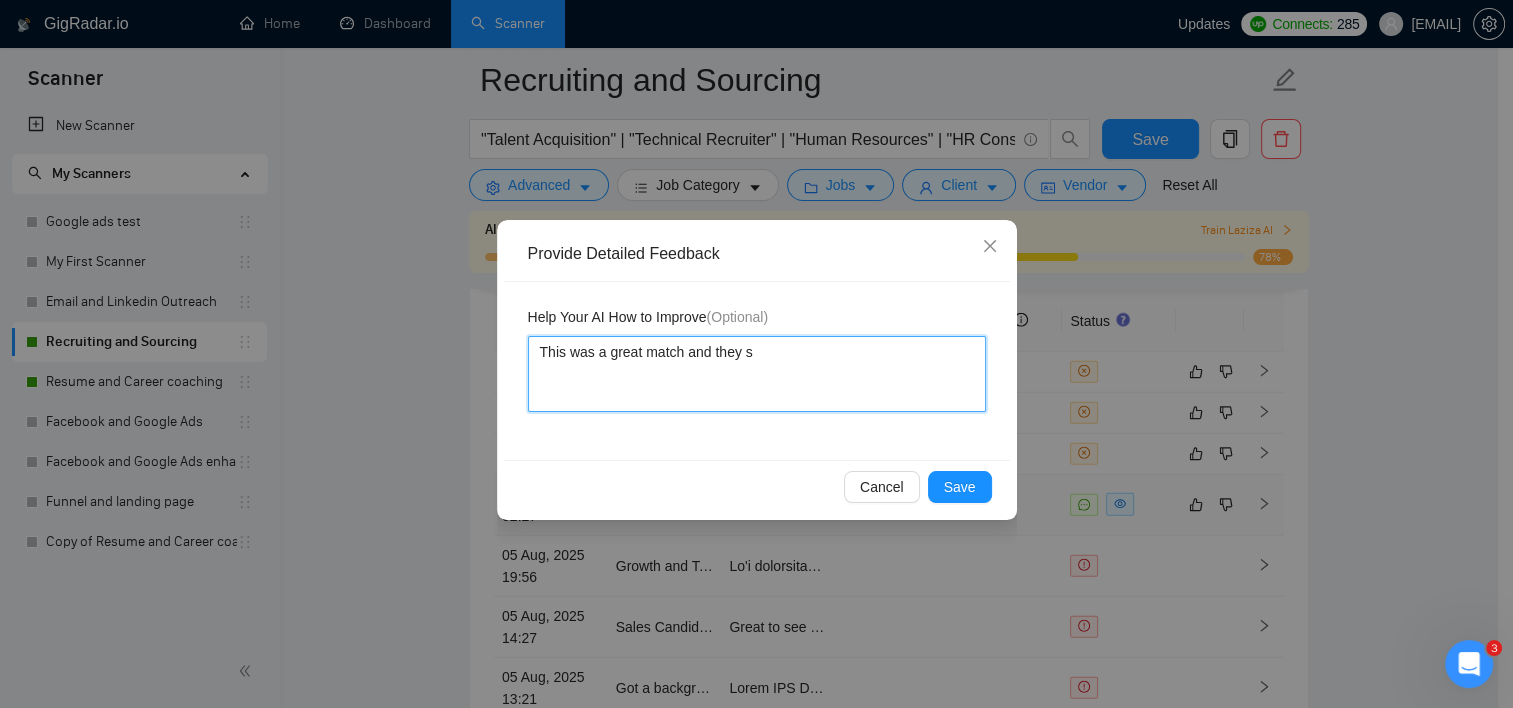 type 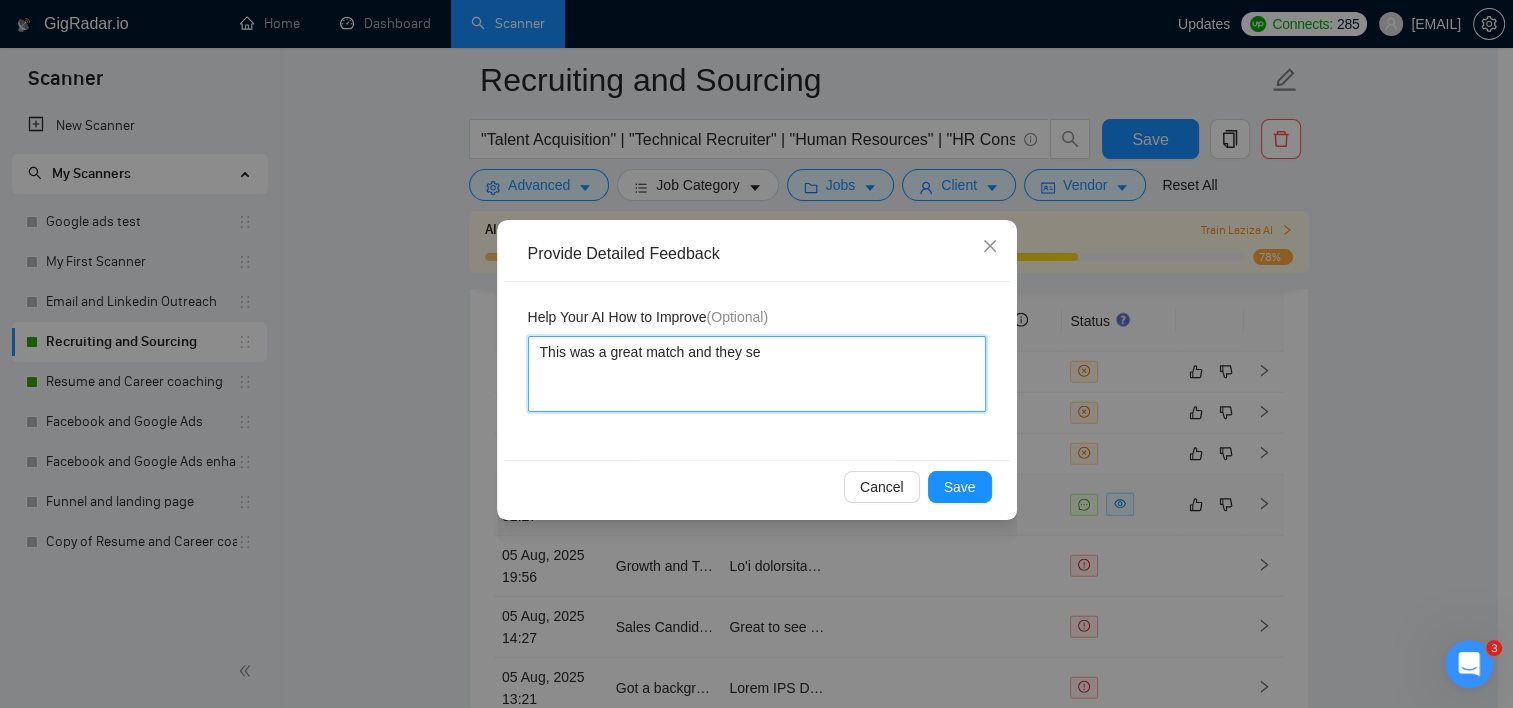 type 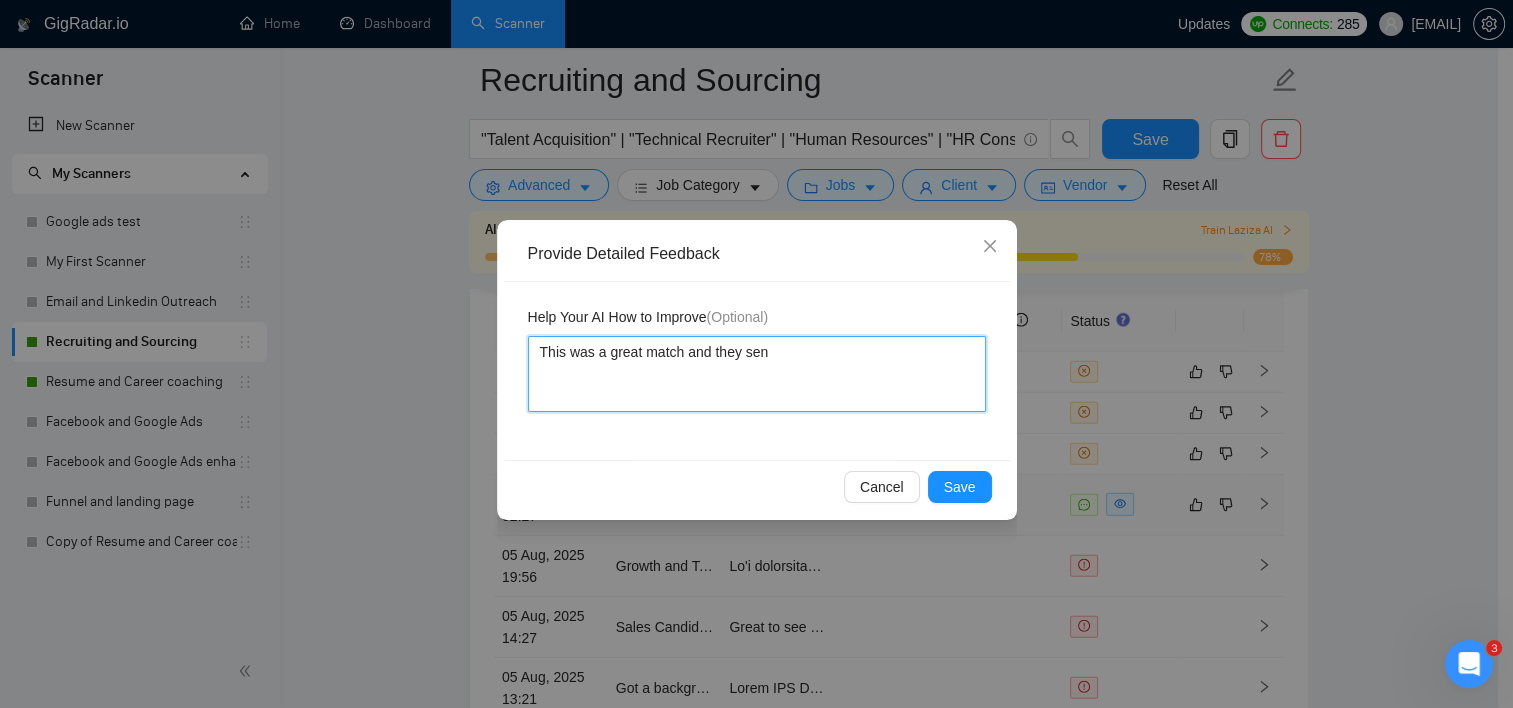 type 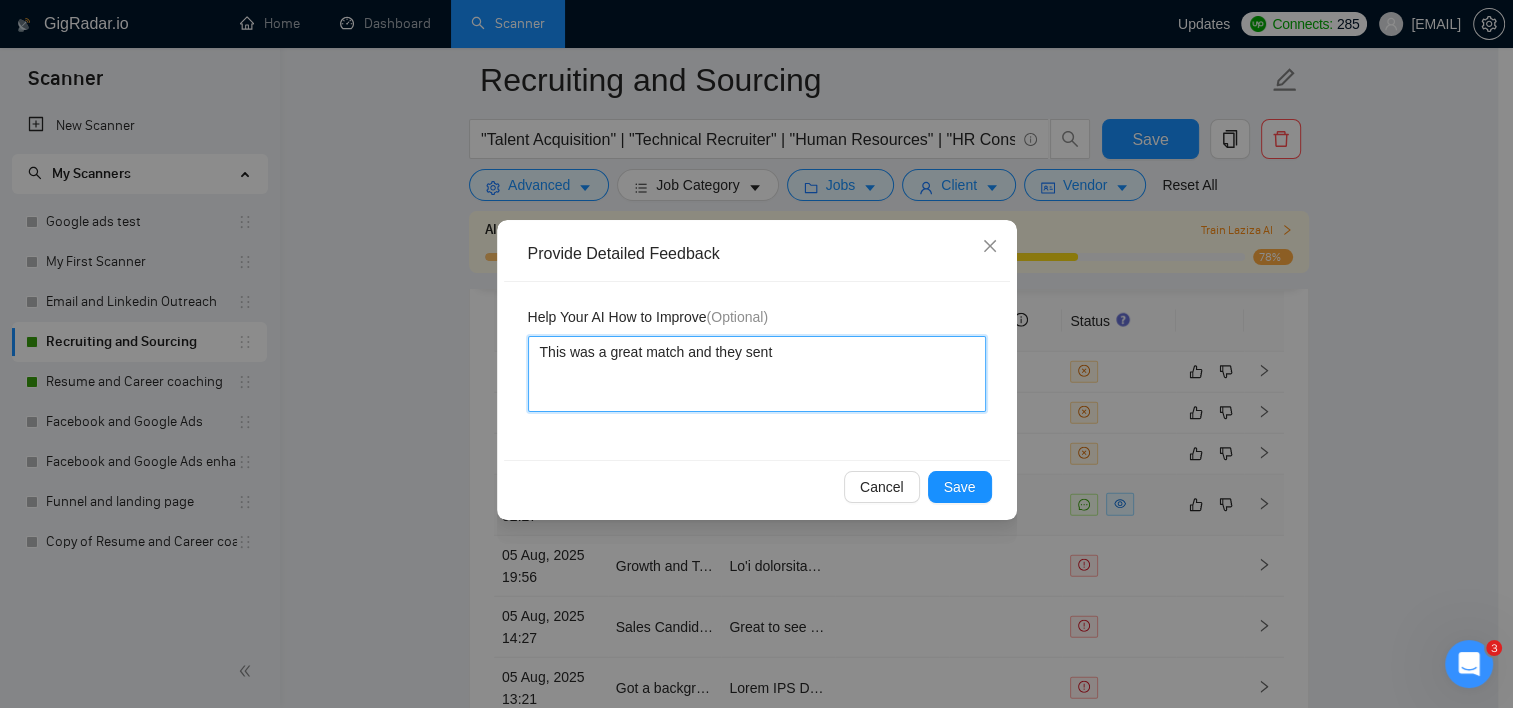 type 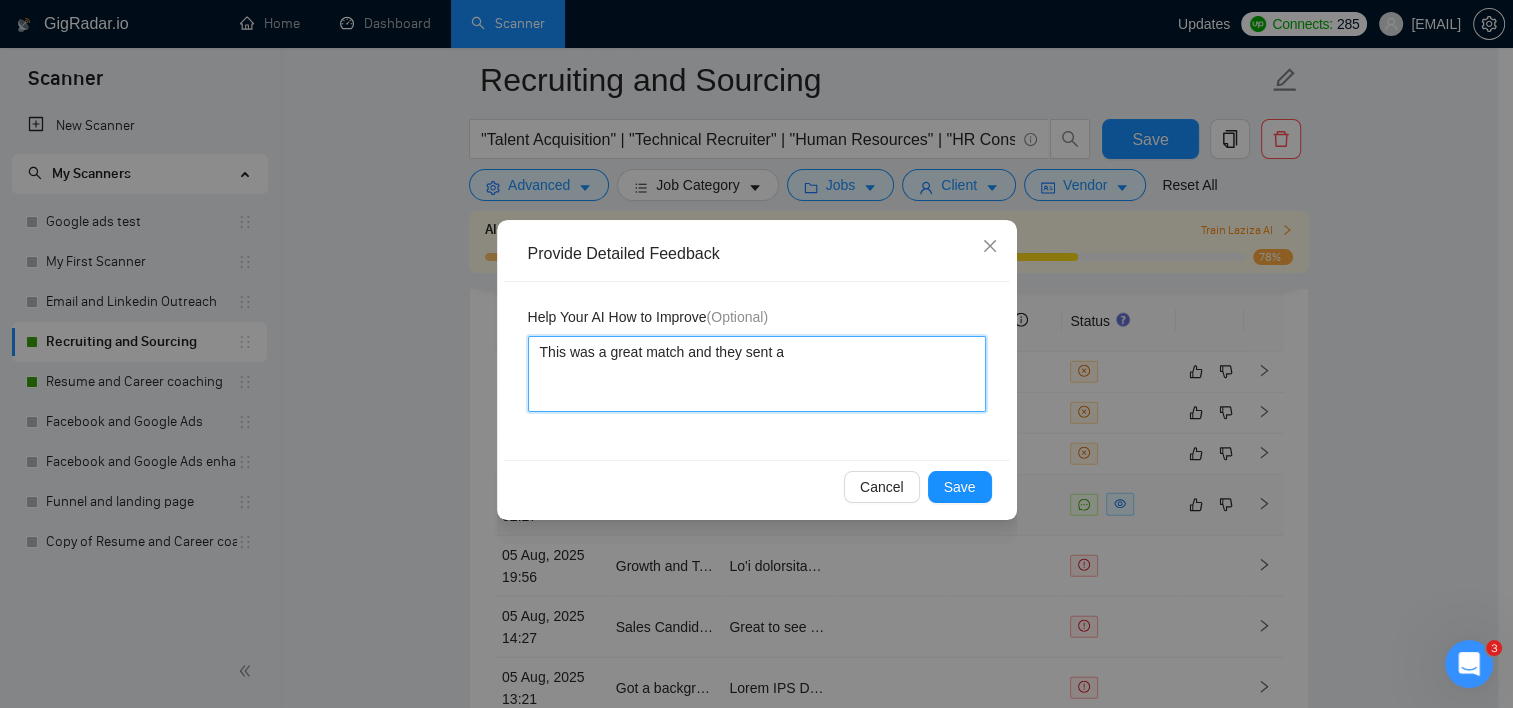 type 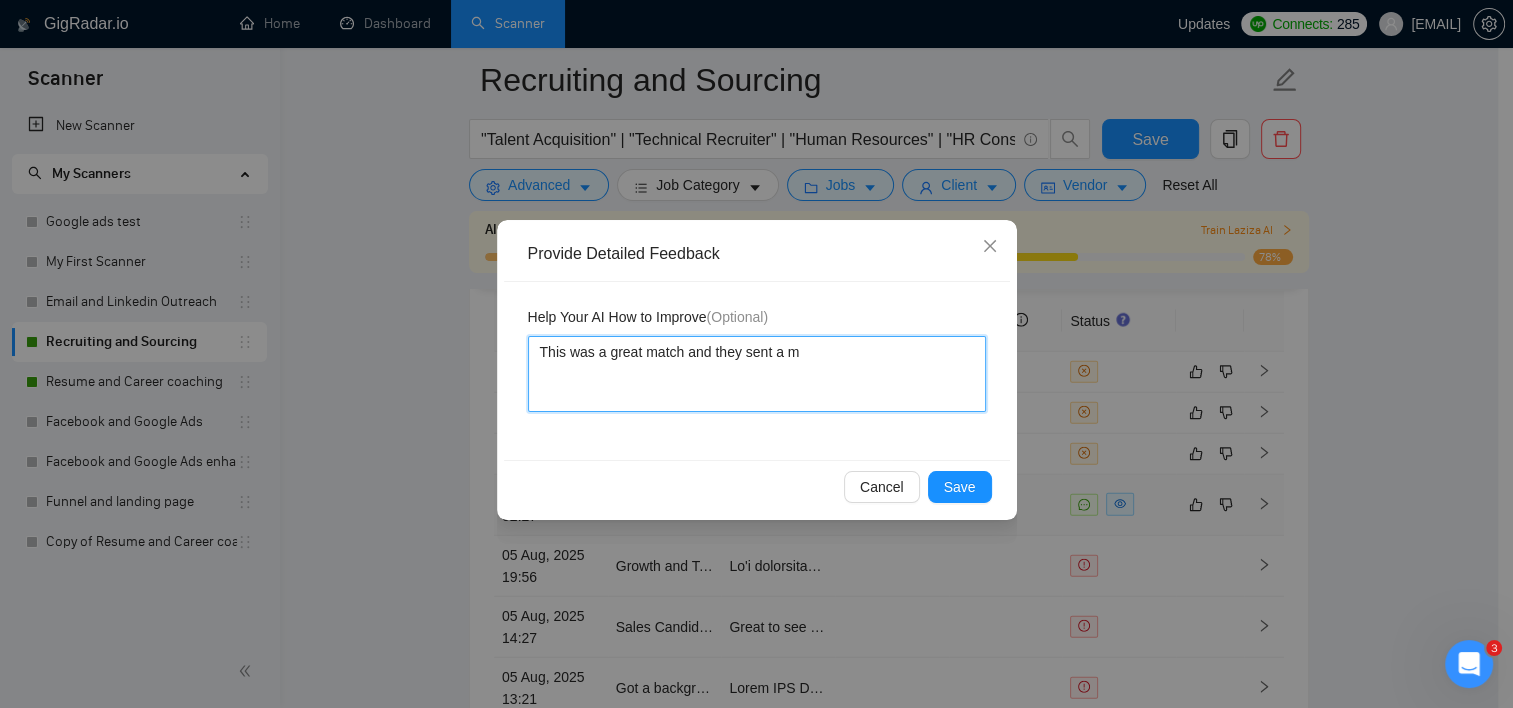 type 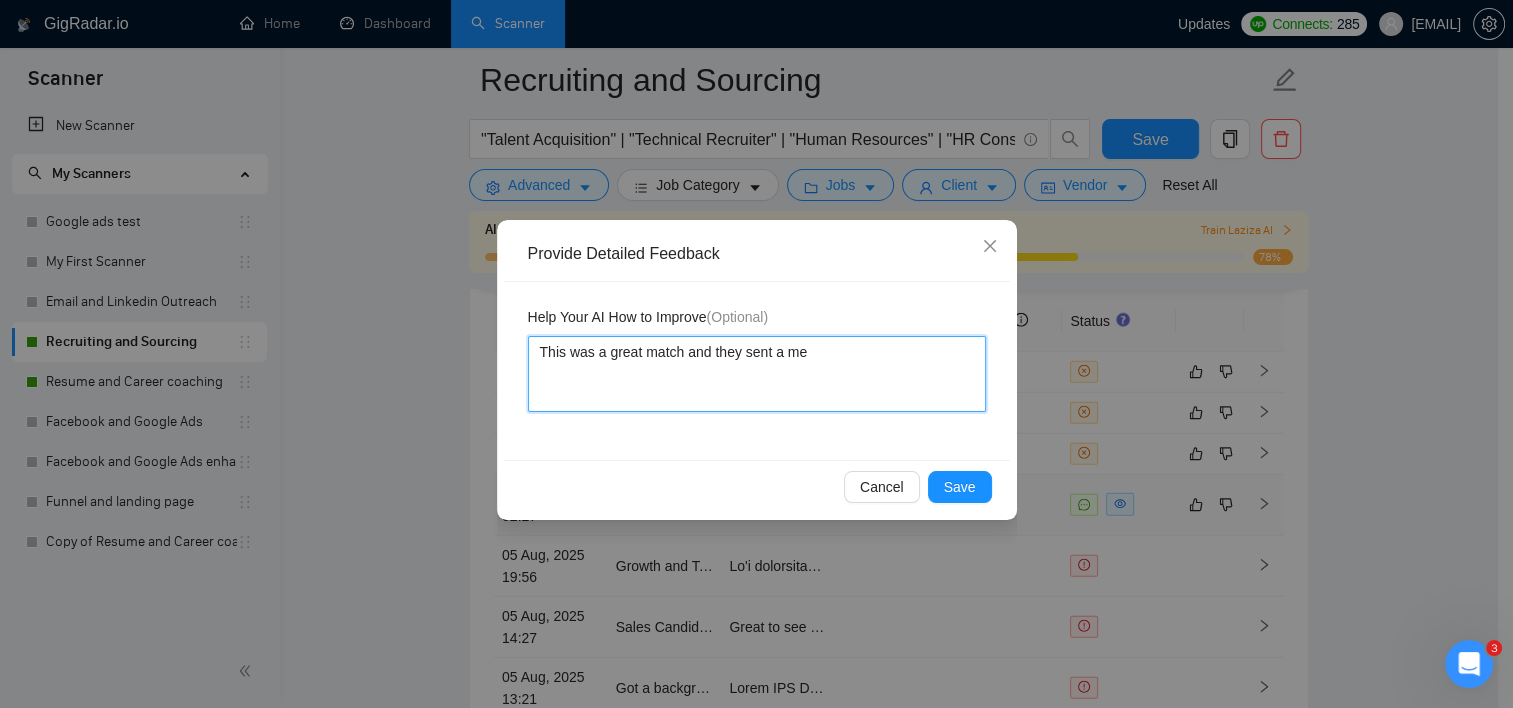 type 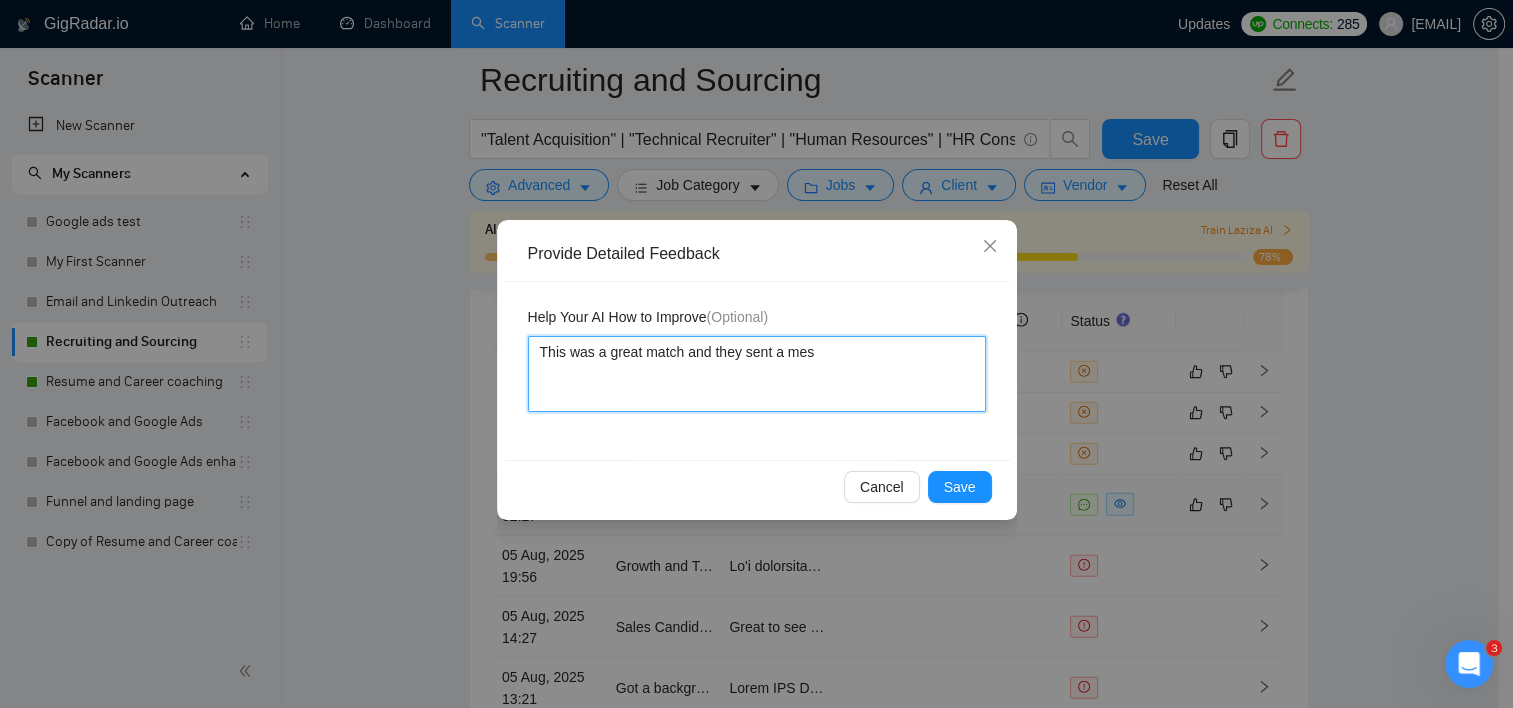 type 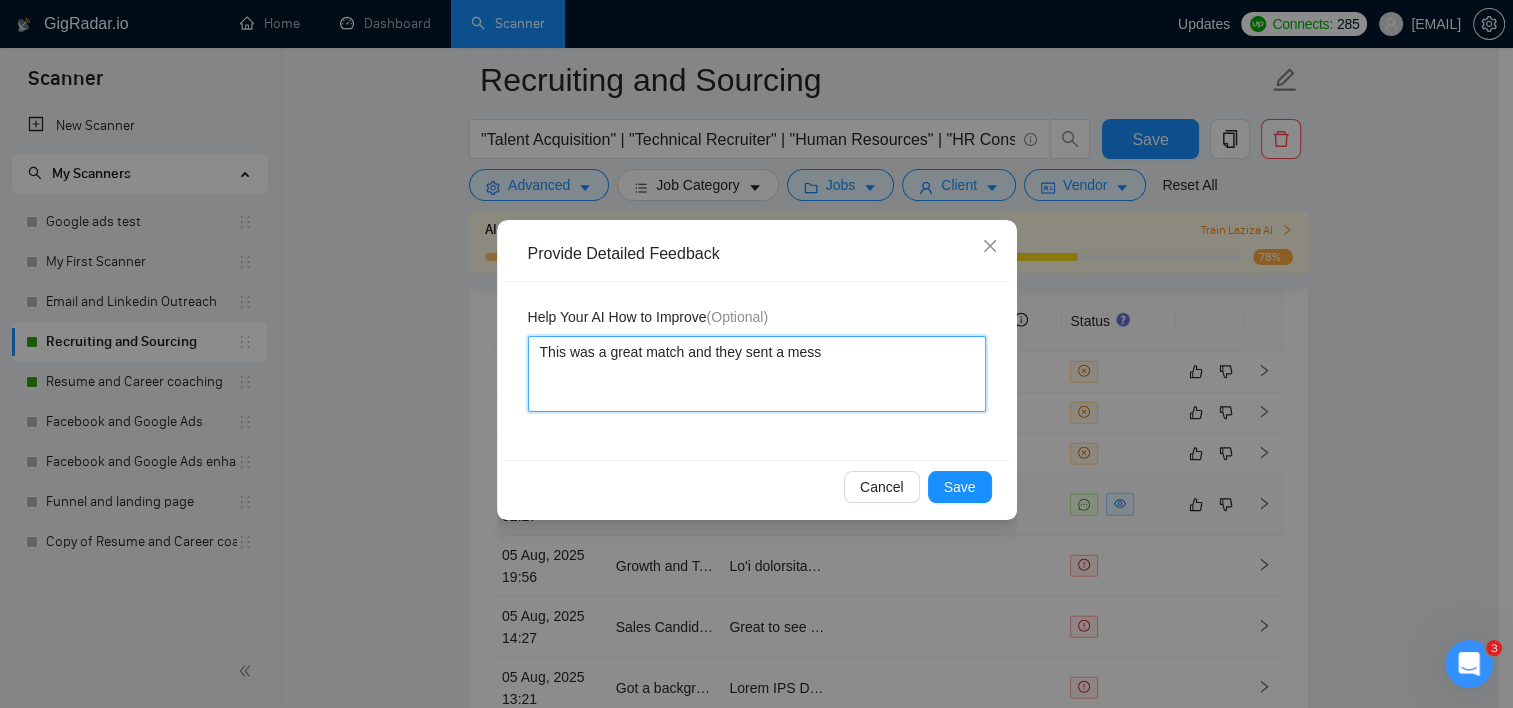 type 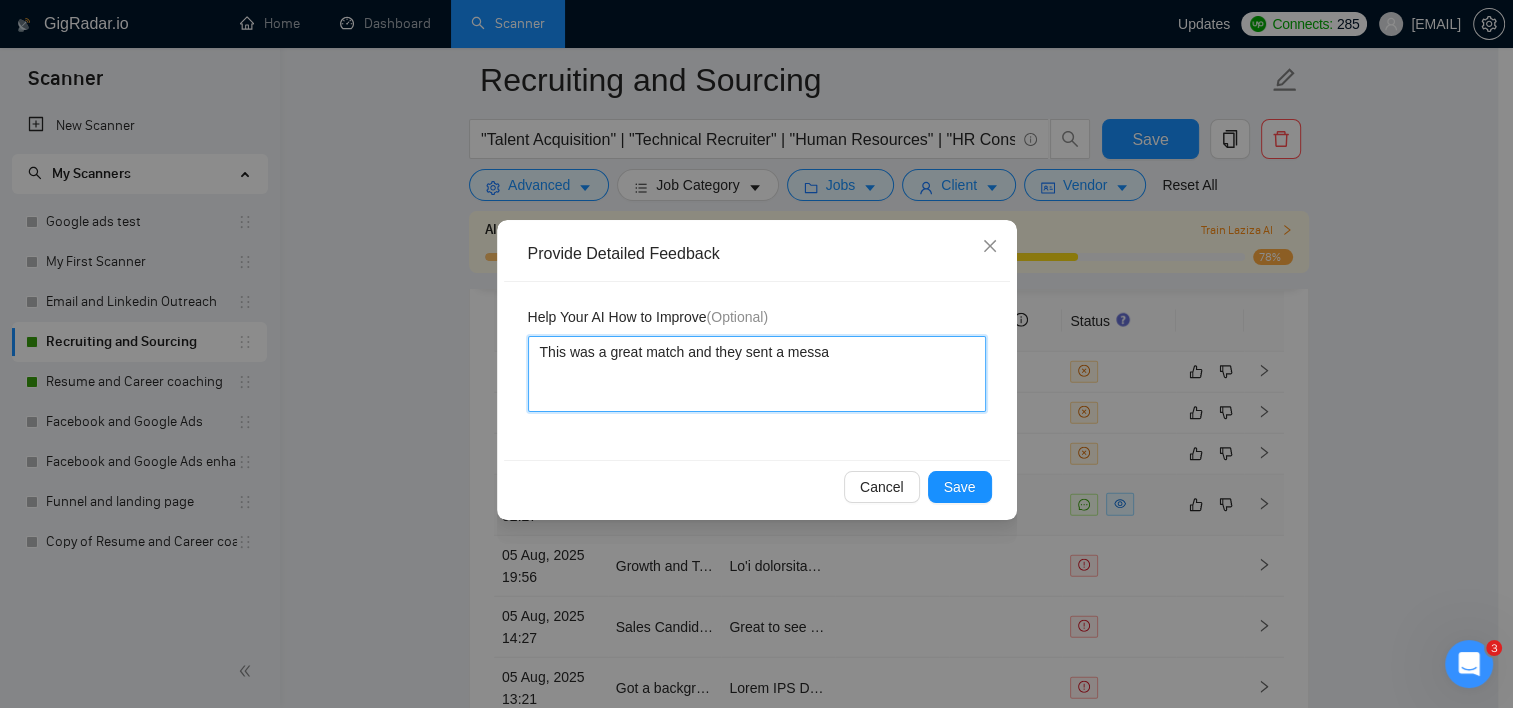 type 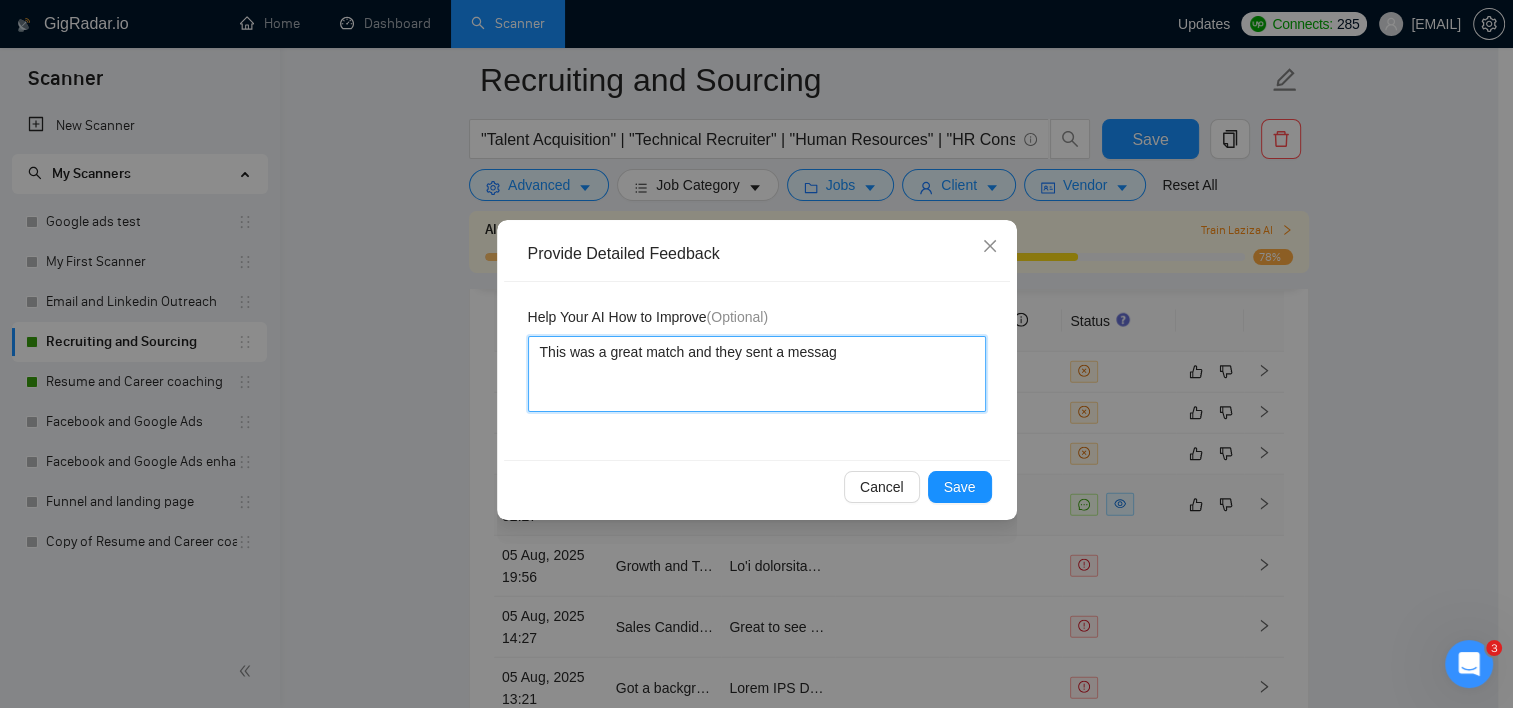 type 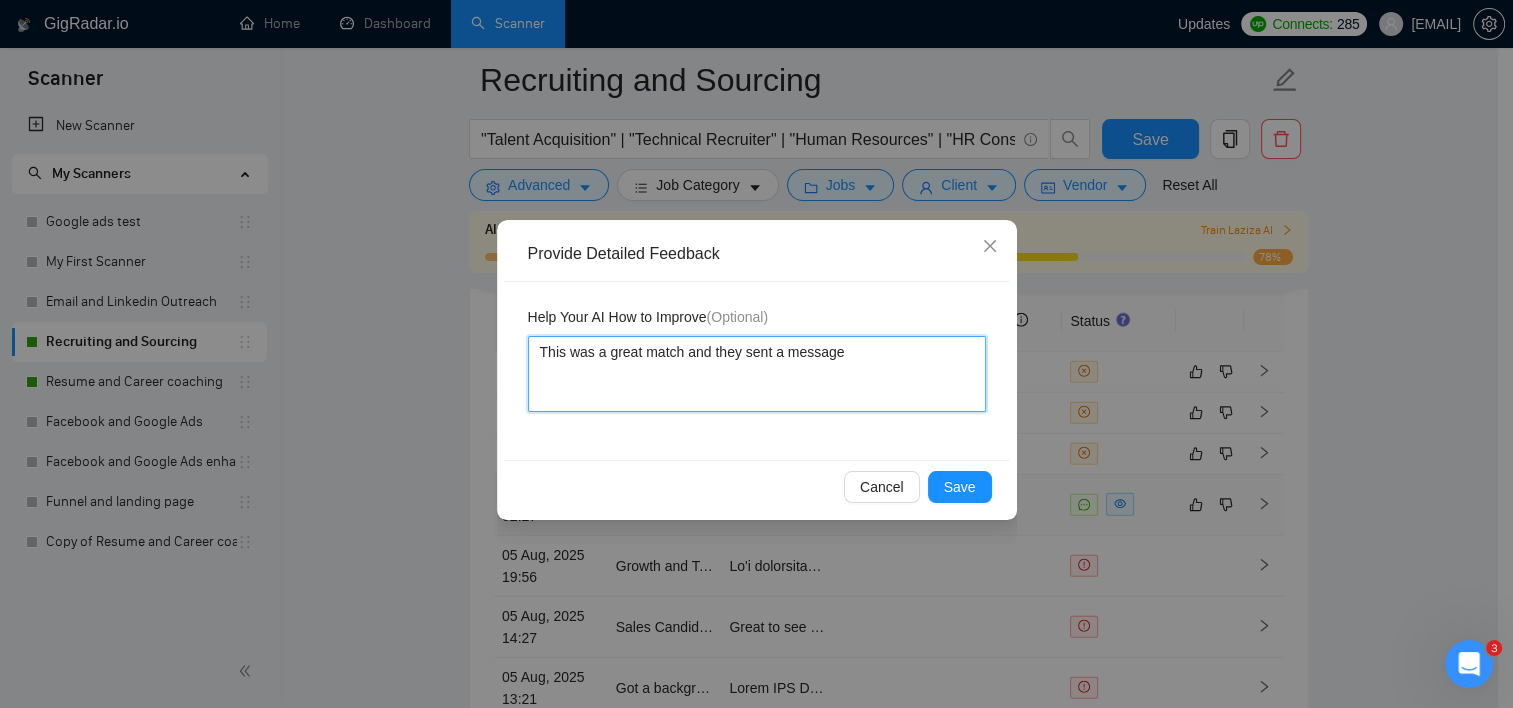 type 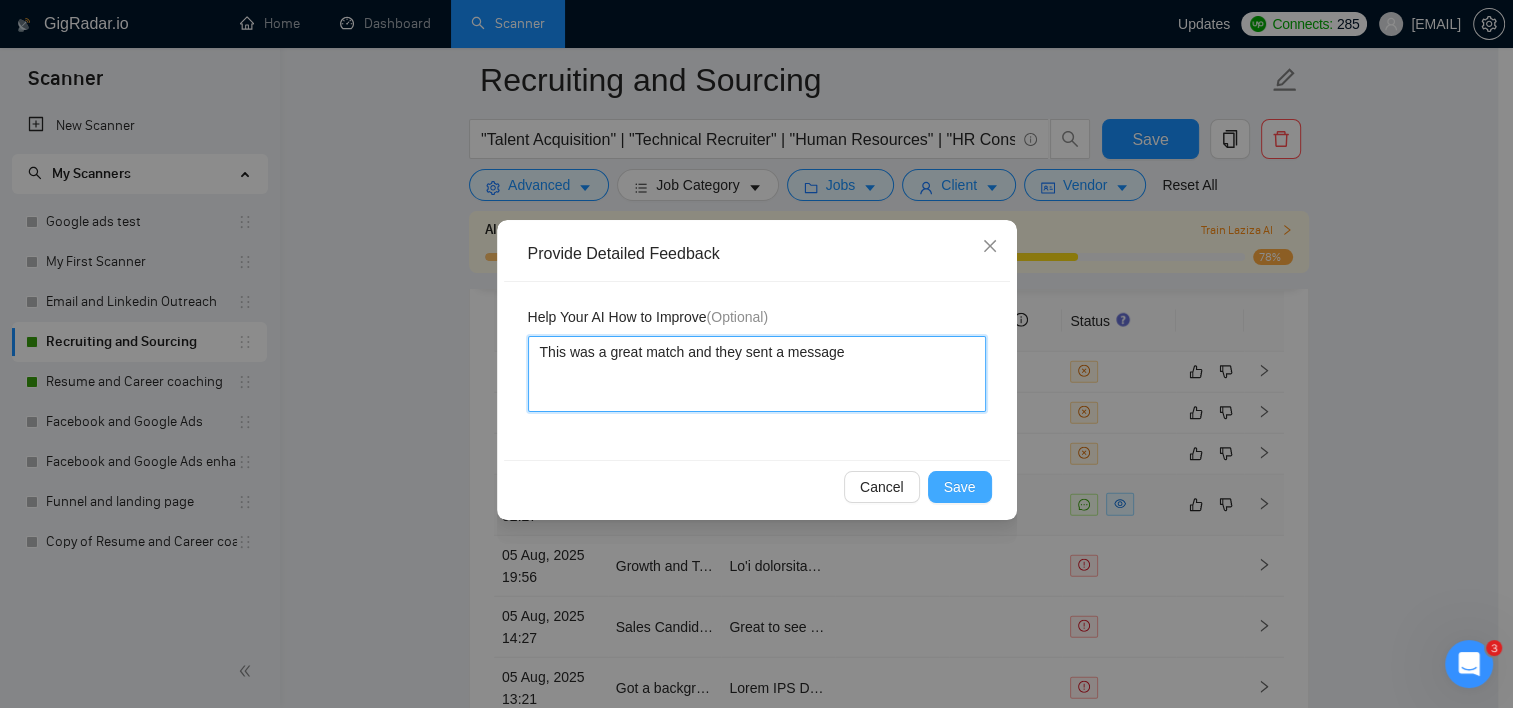 type on "This was a great match and they sent a message" 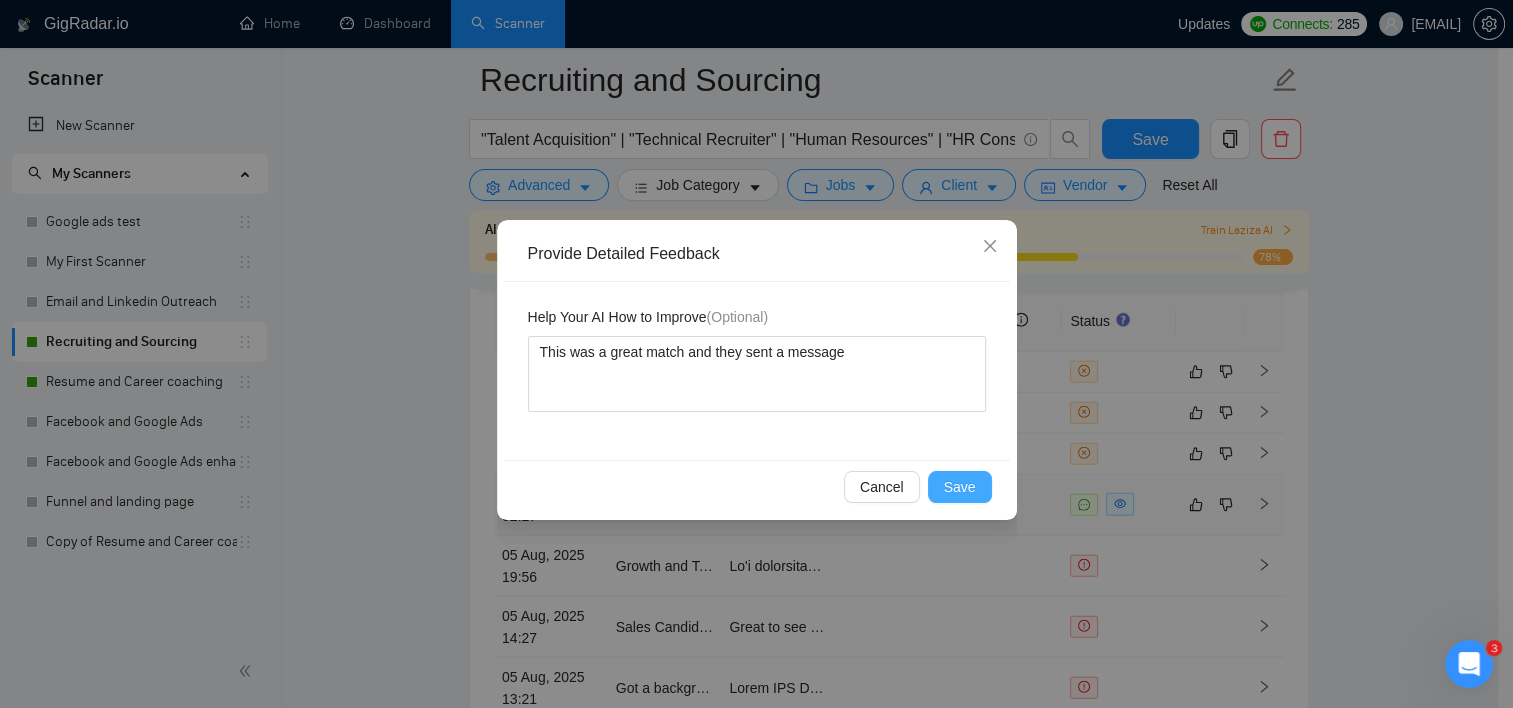 click on "Save" at bounding box center [960, 487] 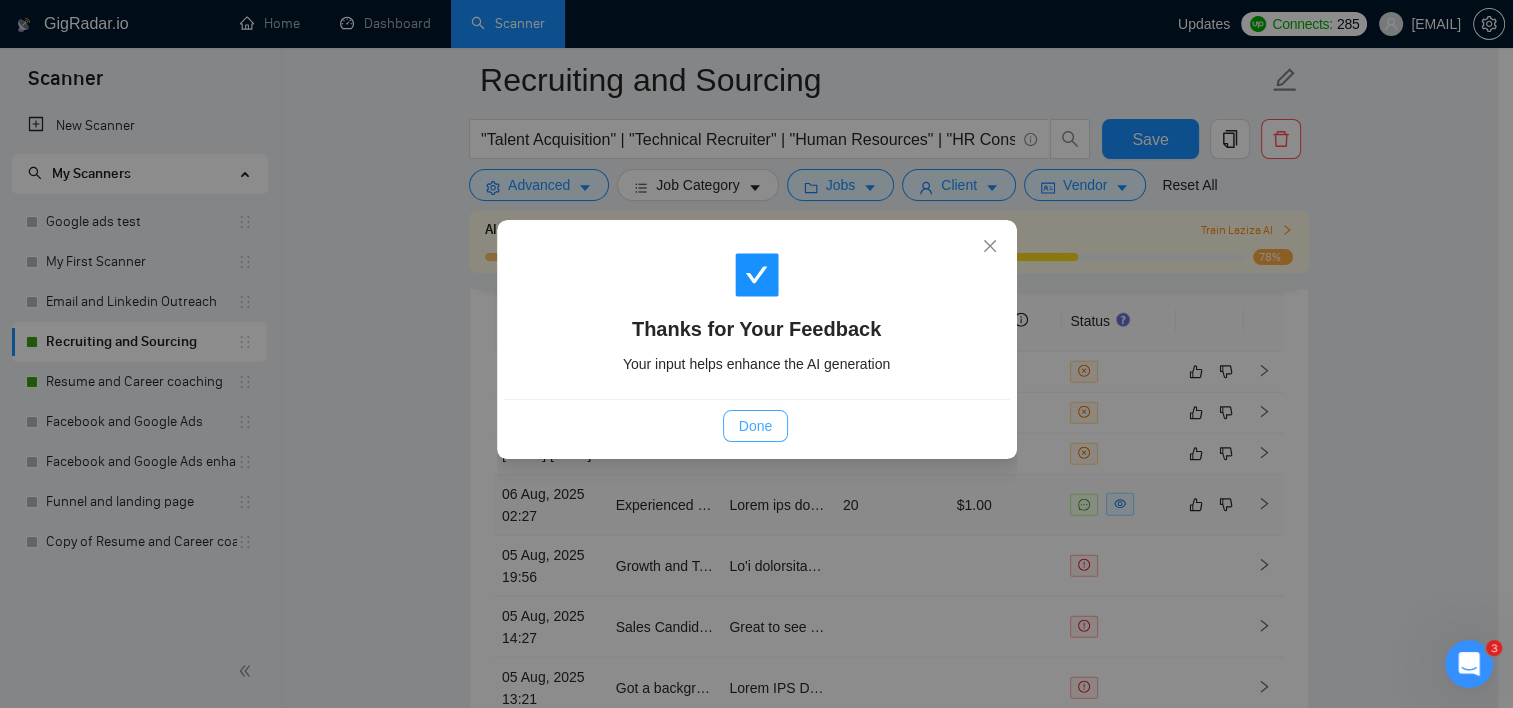 click on "Done" at bounding box center (755, 426) 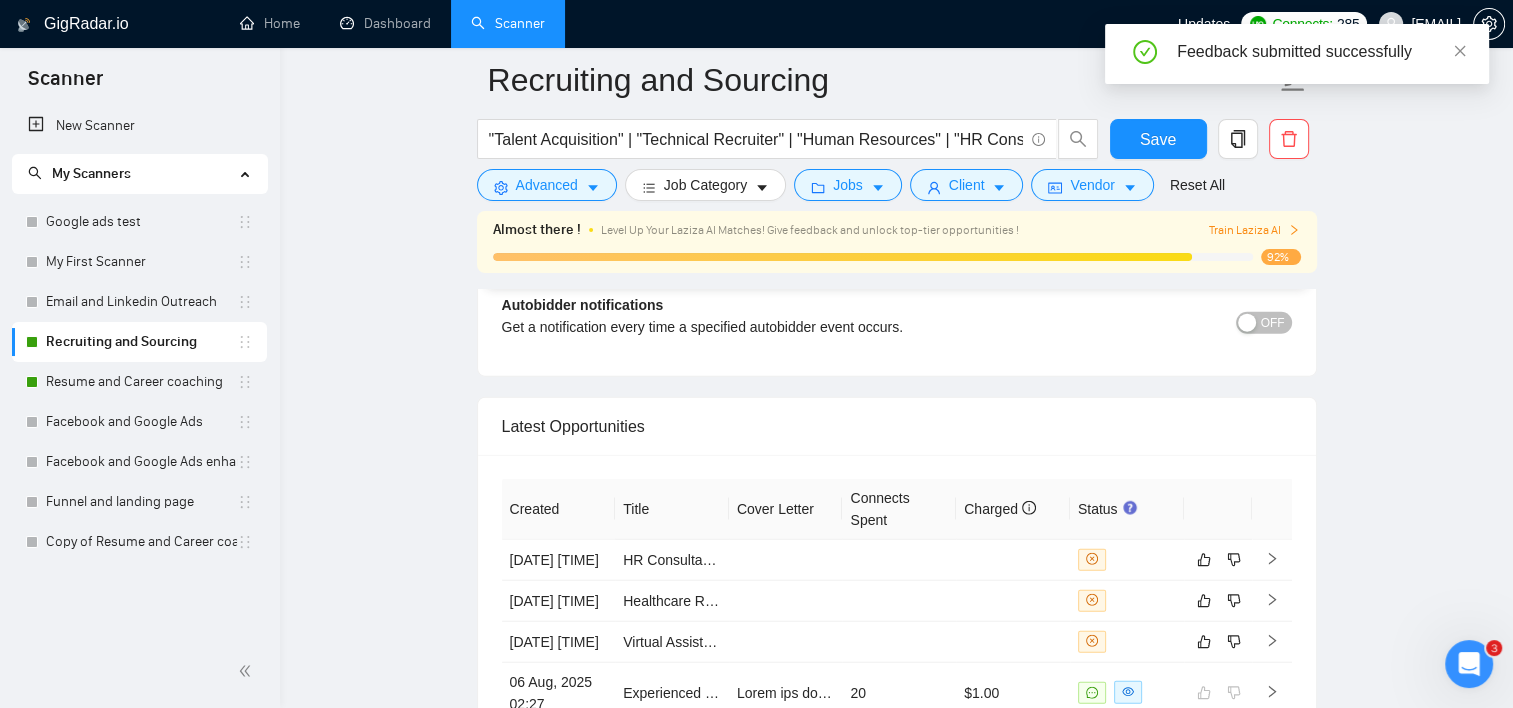 scroll, scrollTop: 4611, scrollLeft: 0, axis: vertical 